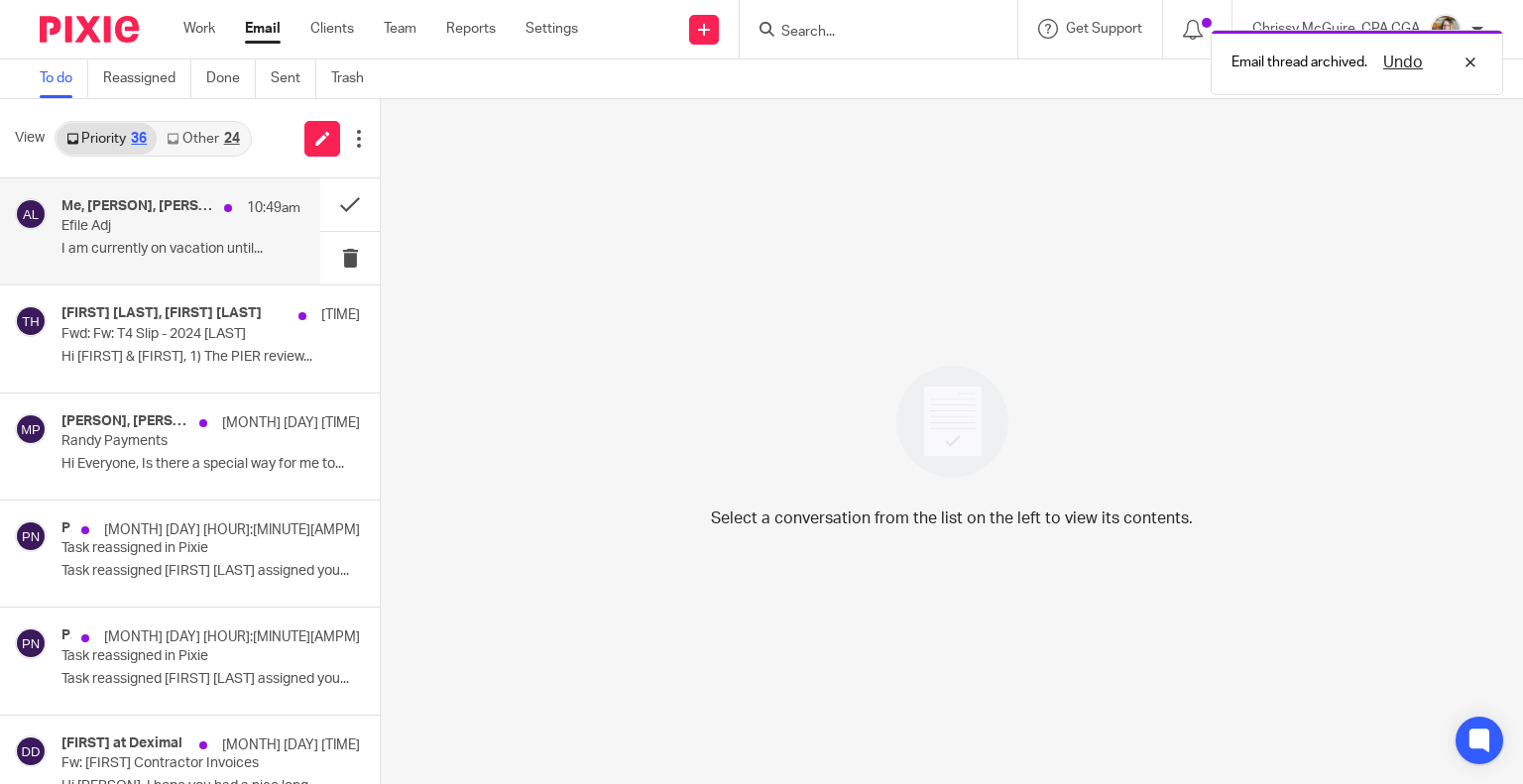 scroll, scrollTop: 0, scrollLeft: 0, axis: both 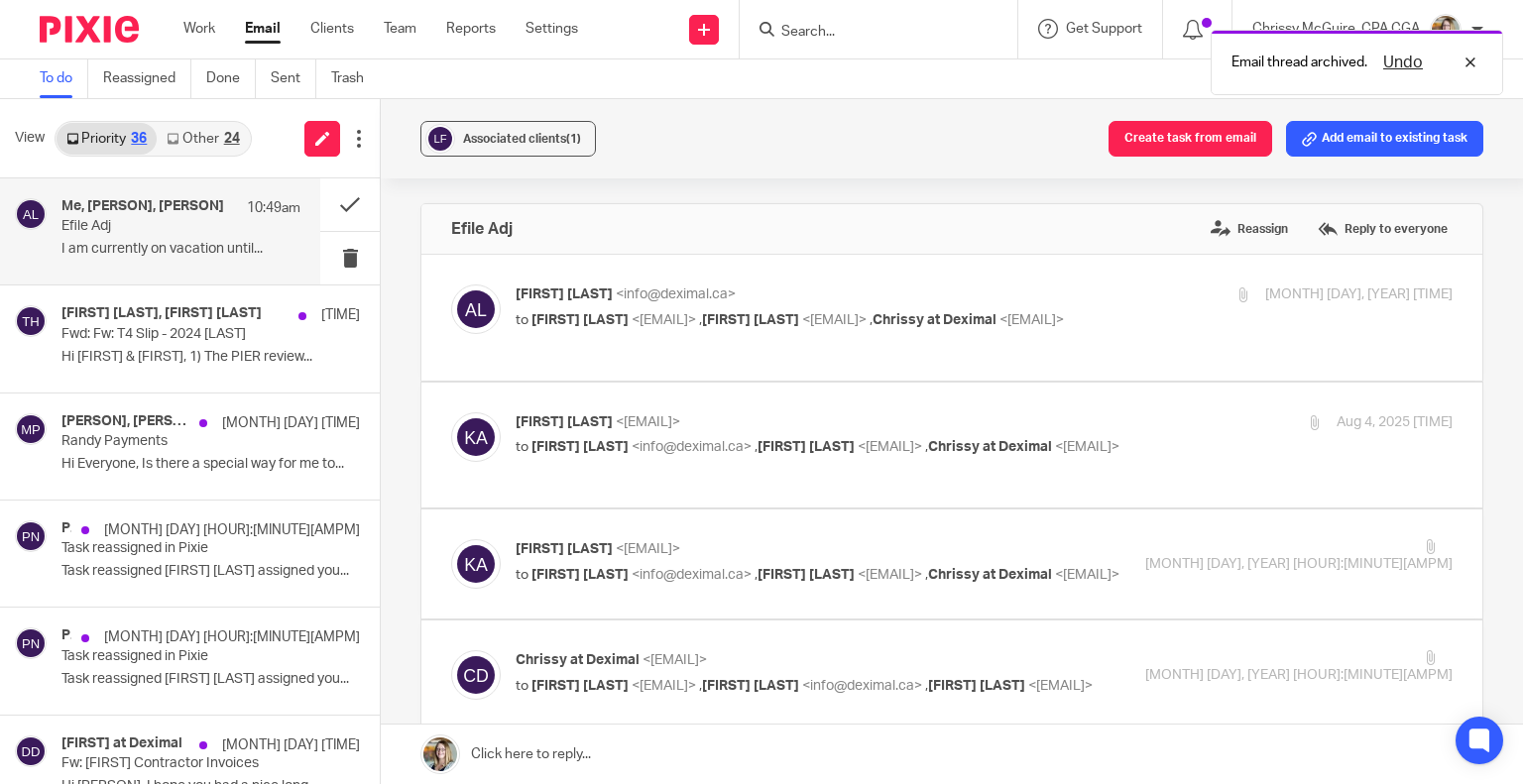 click on "Other
24" at bounding box center (202, 139) 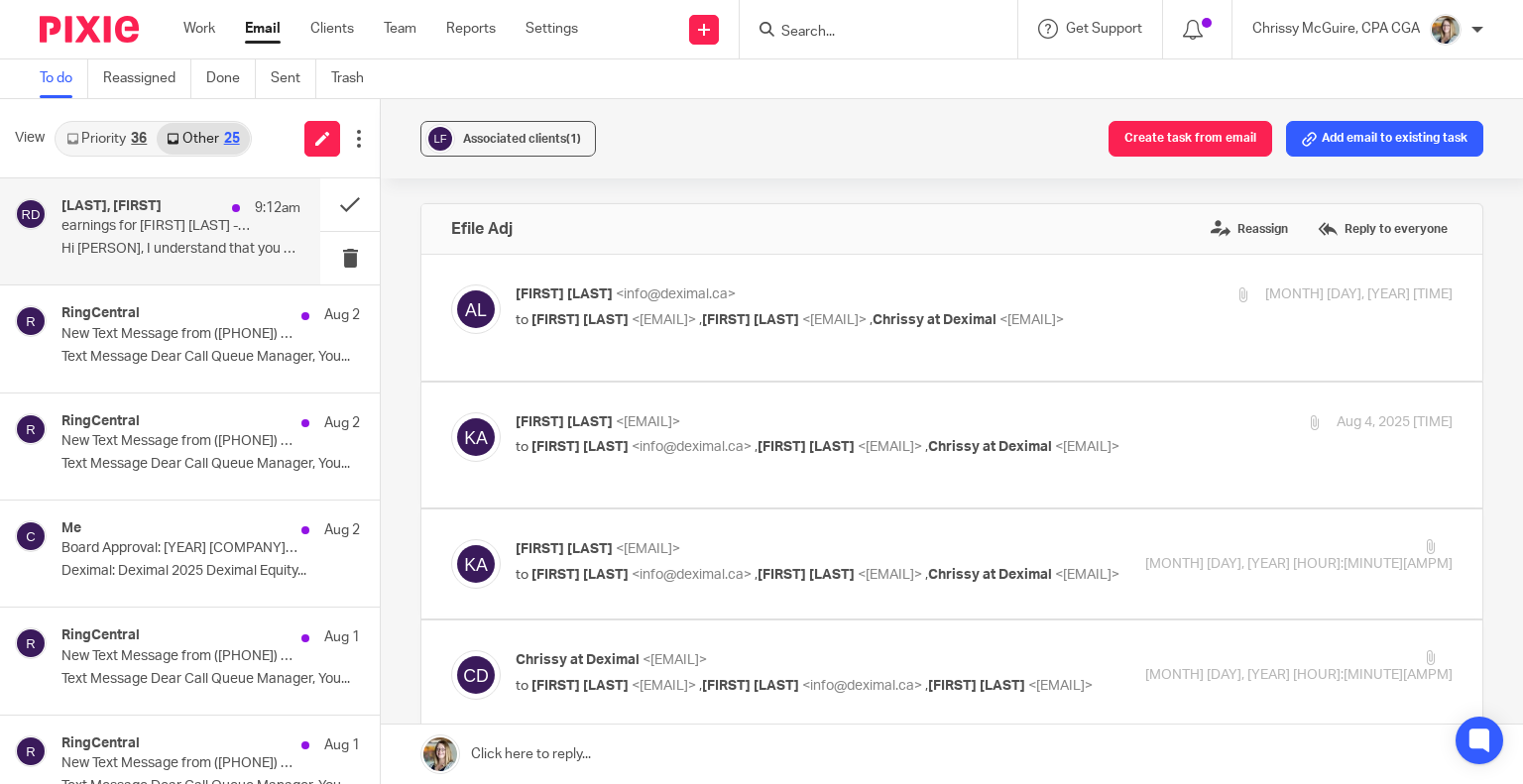 click on "Routliffe, Dave
9:12am" at bounding box center (180, 208) 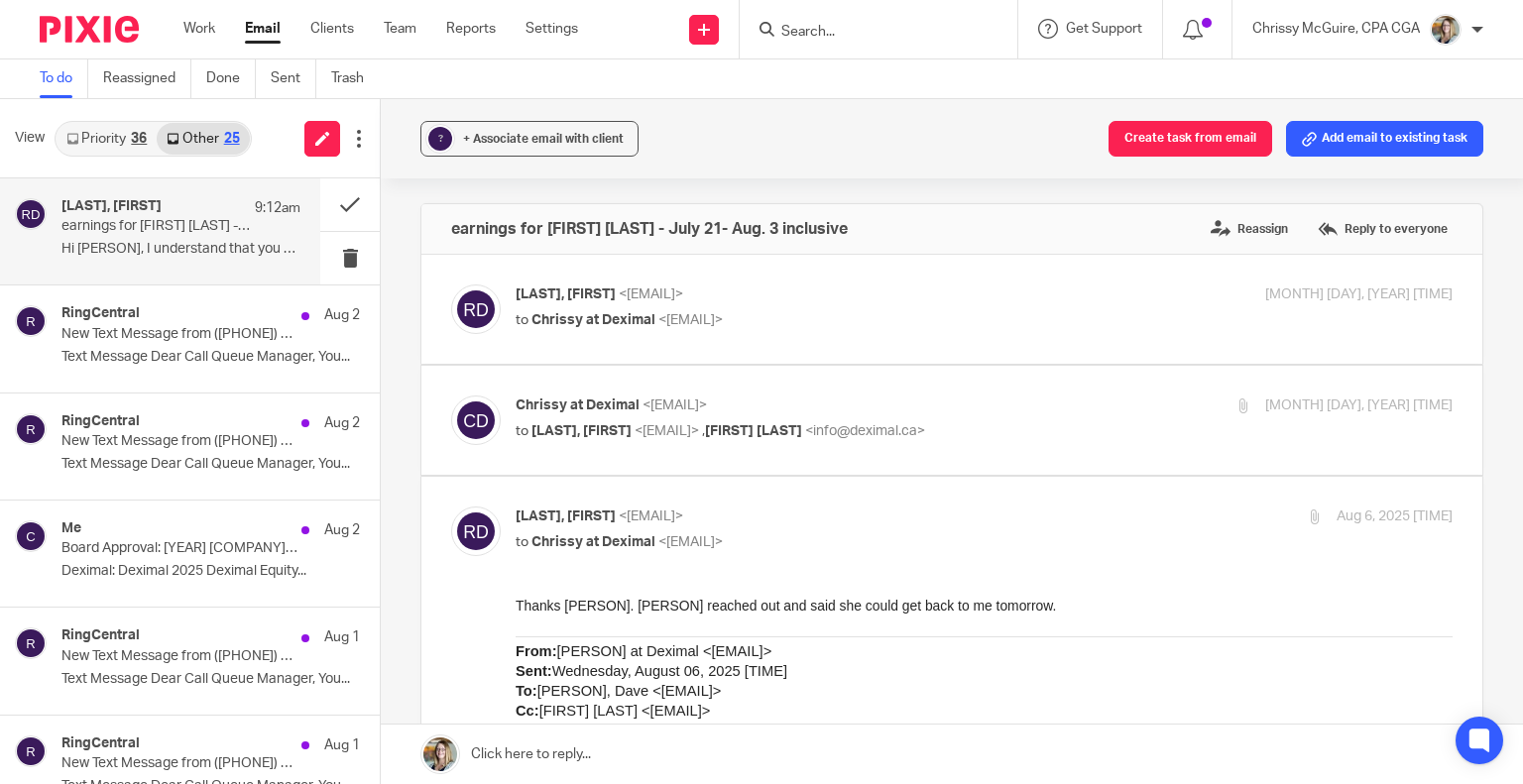 scroll, scrollTop: 0, scrollLeft: 0, axis: both 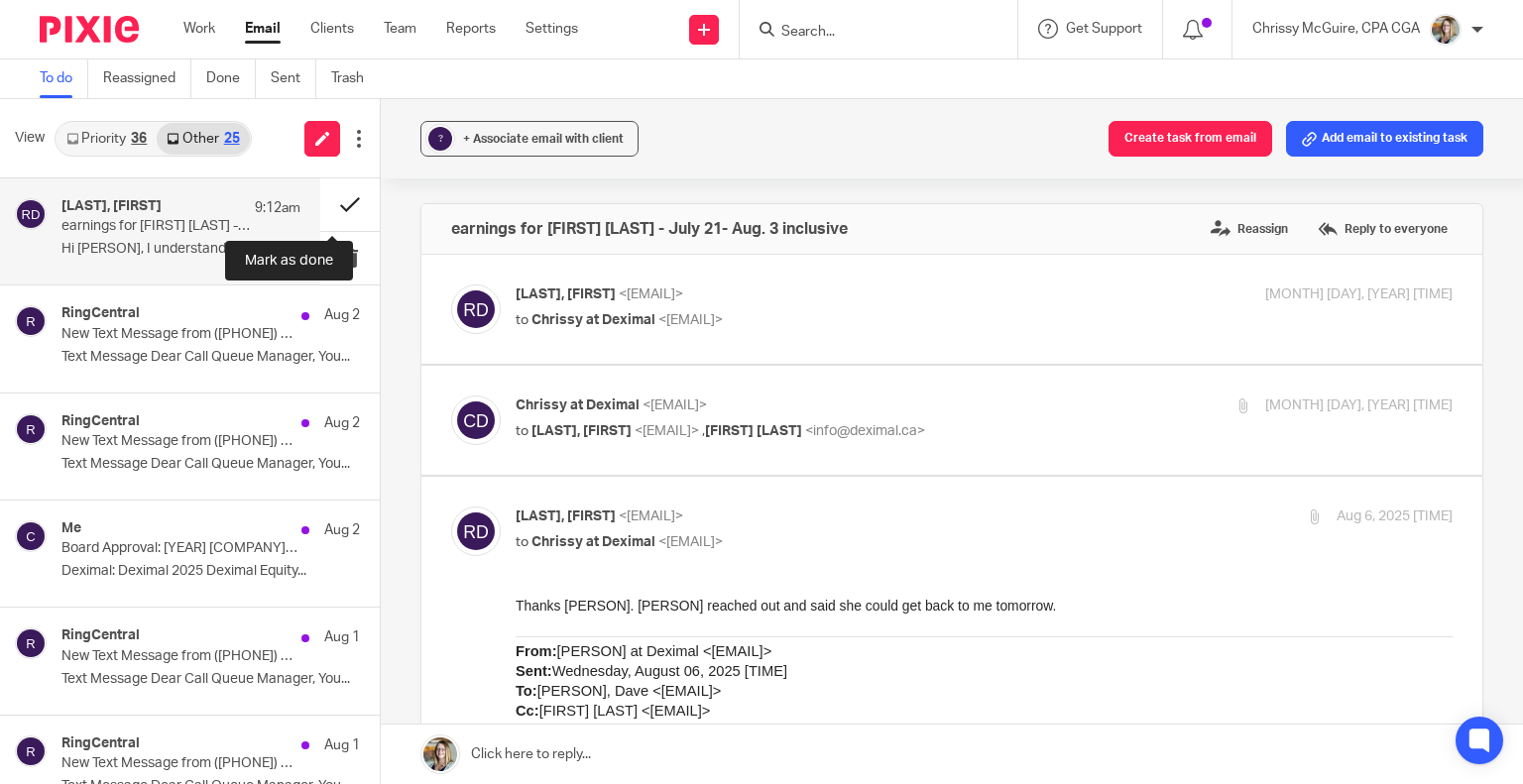 click at bounding box center [350, 204] 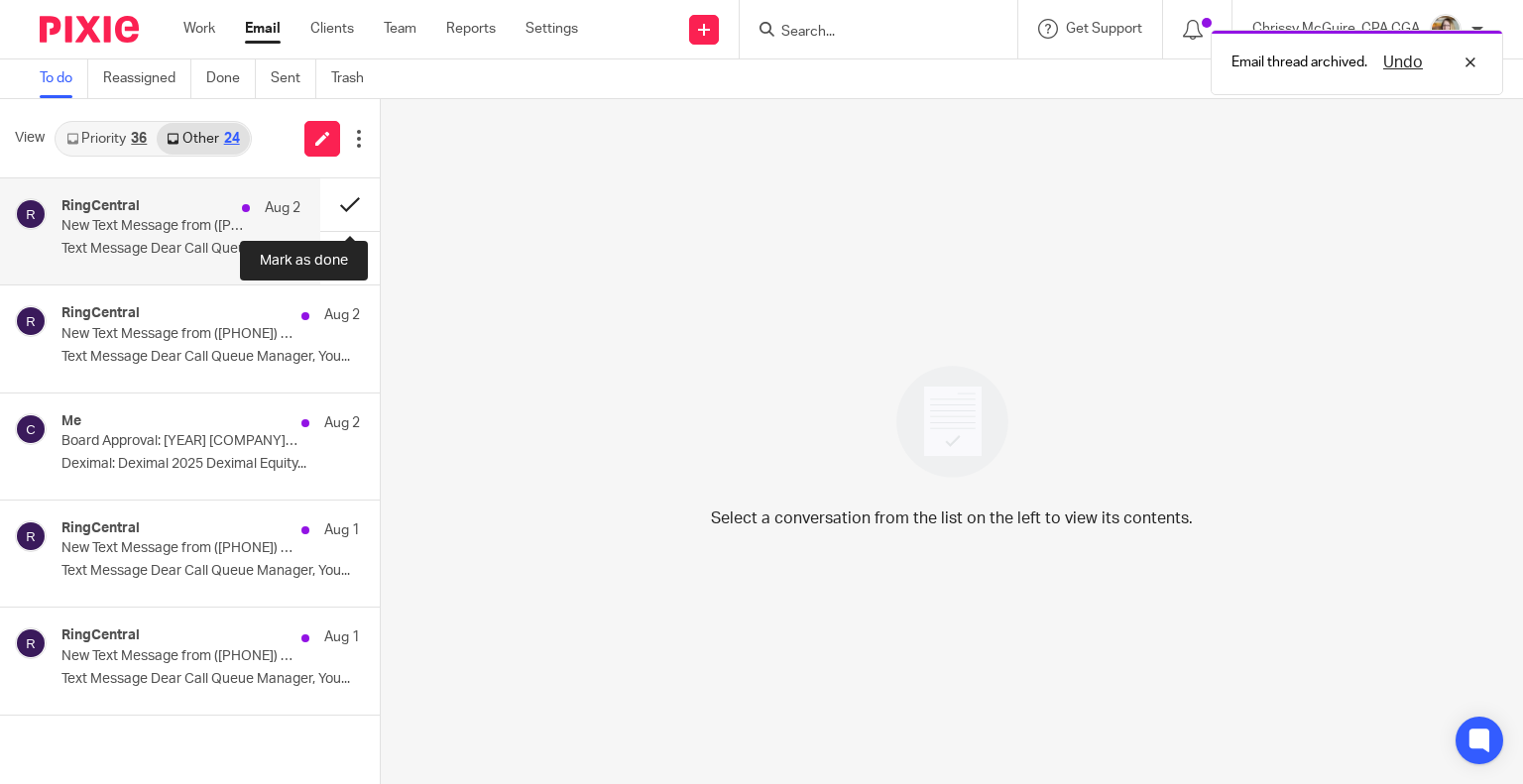 click at bounding box center [350, 204] 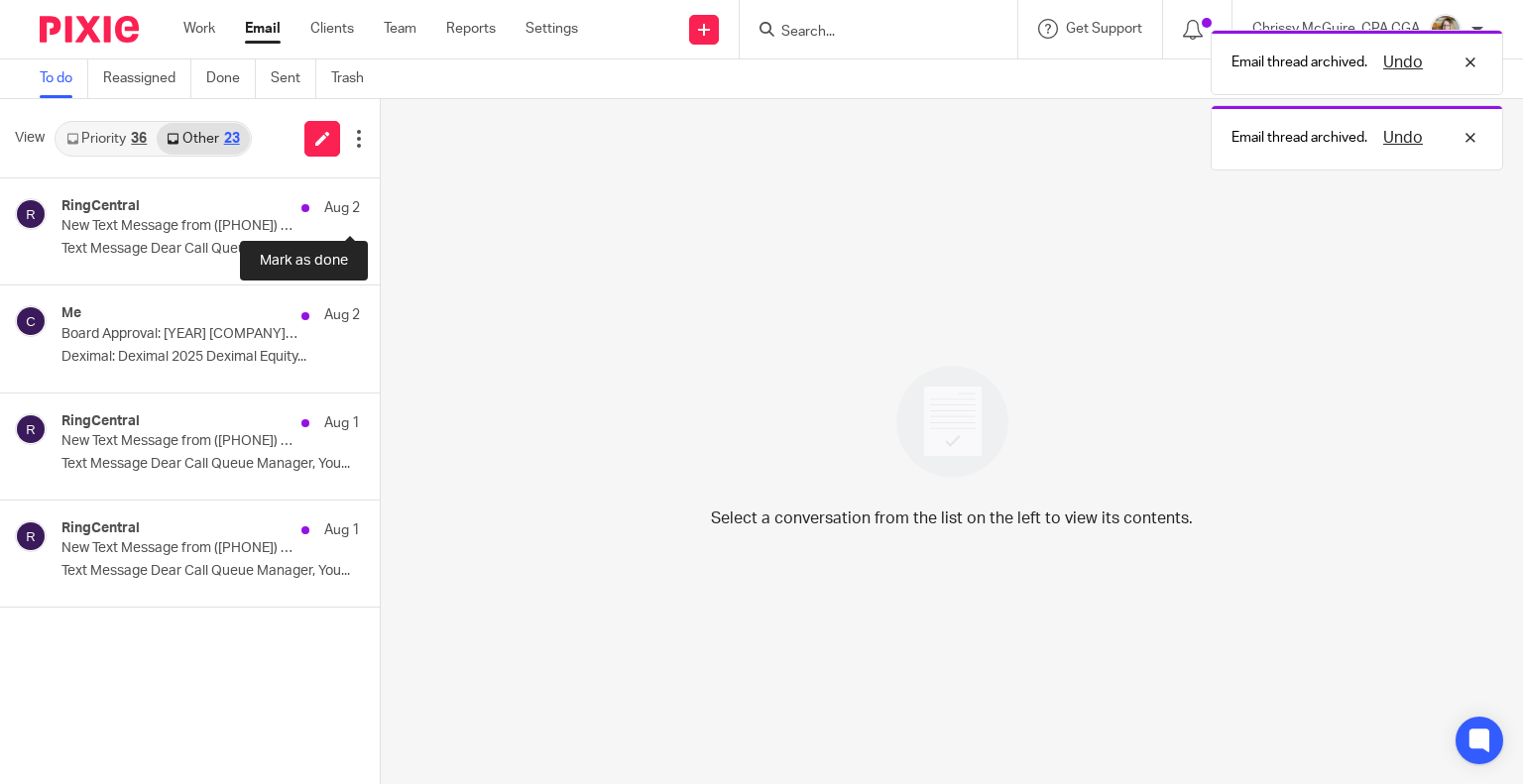 click at bounding box center (388, 204) 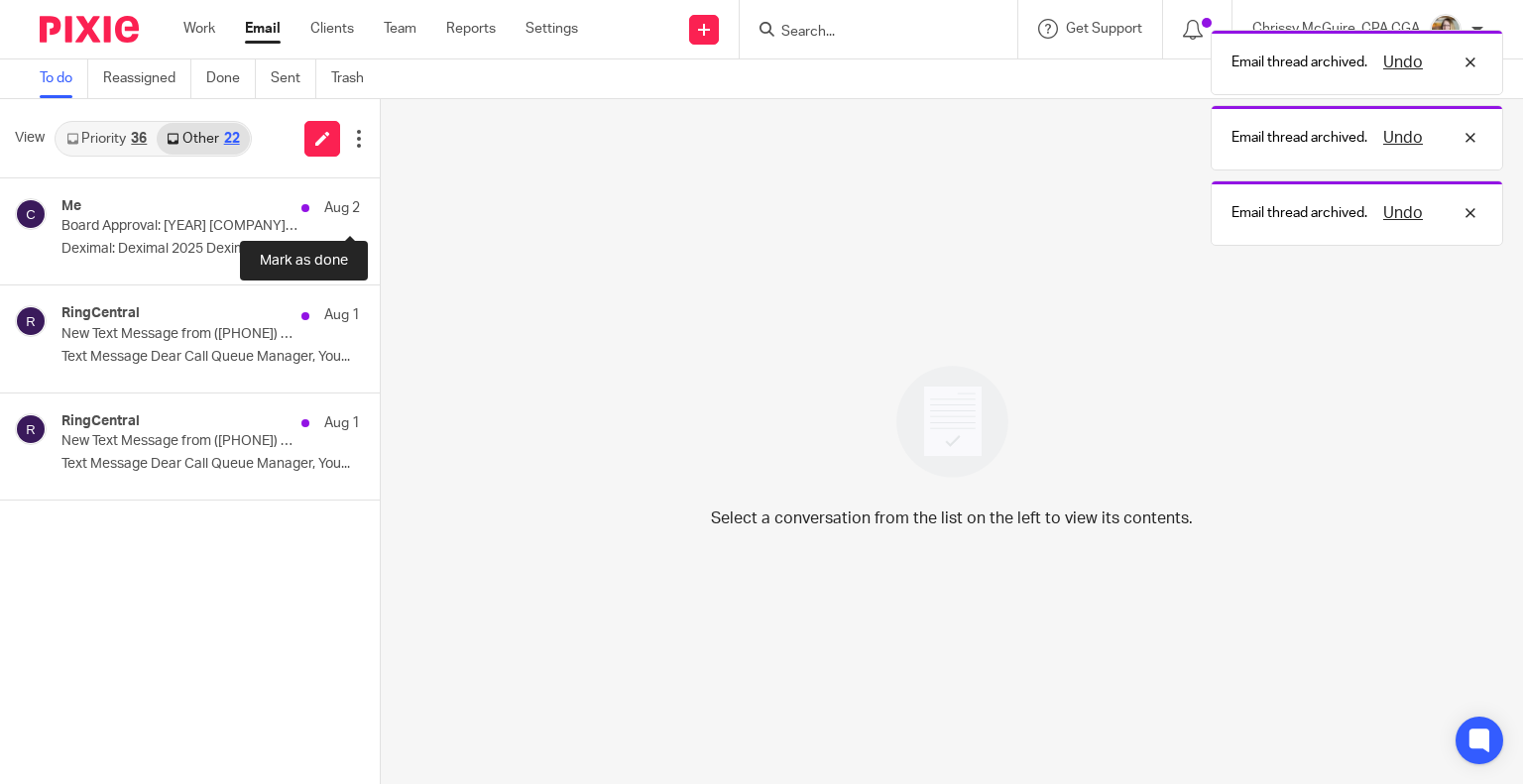 click at bounding box center (388, 204) 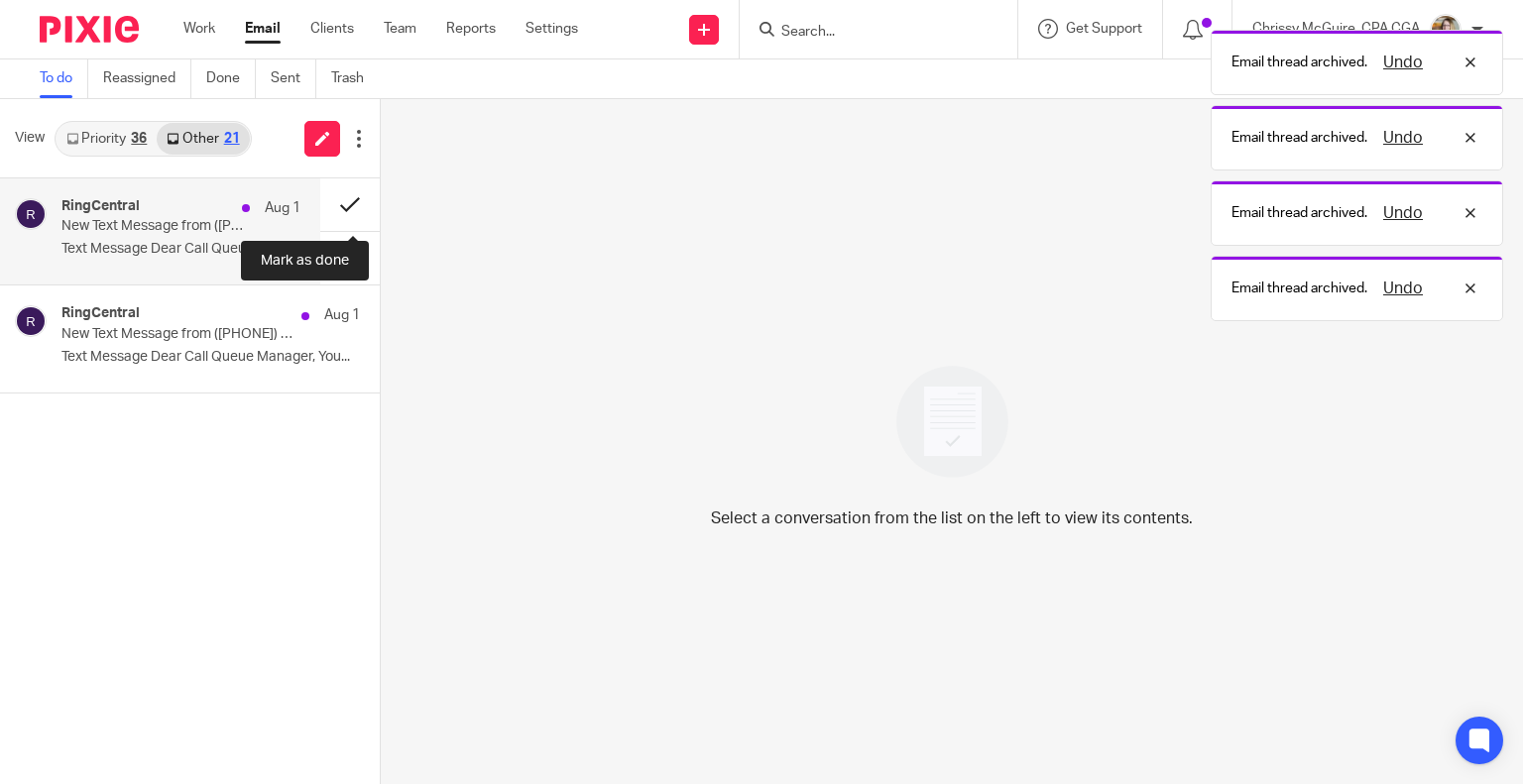click at bounding box center [350, 204] 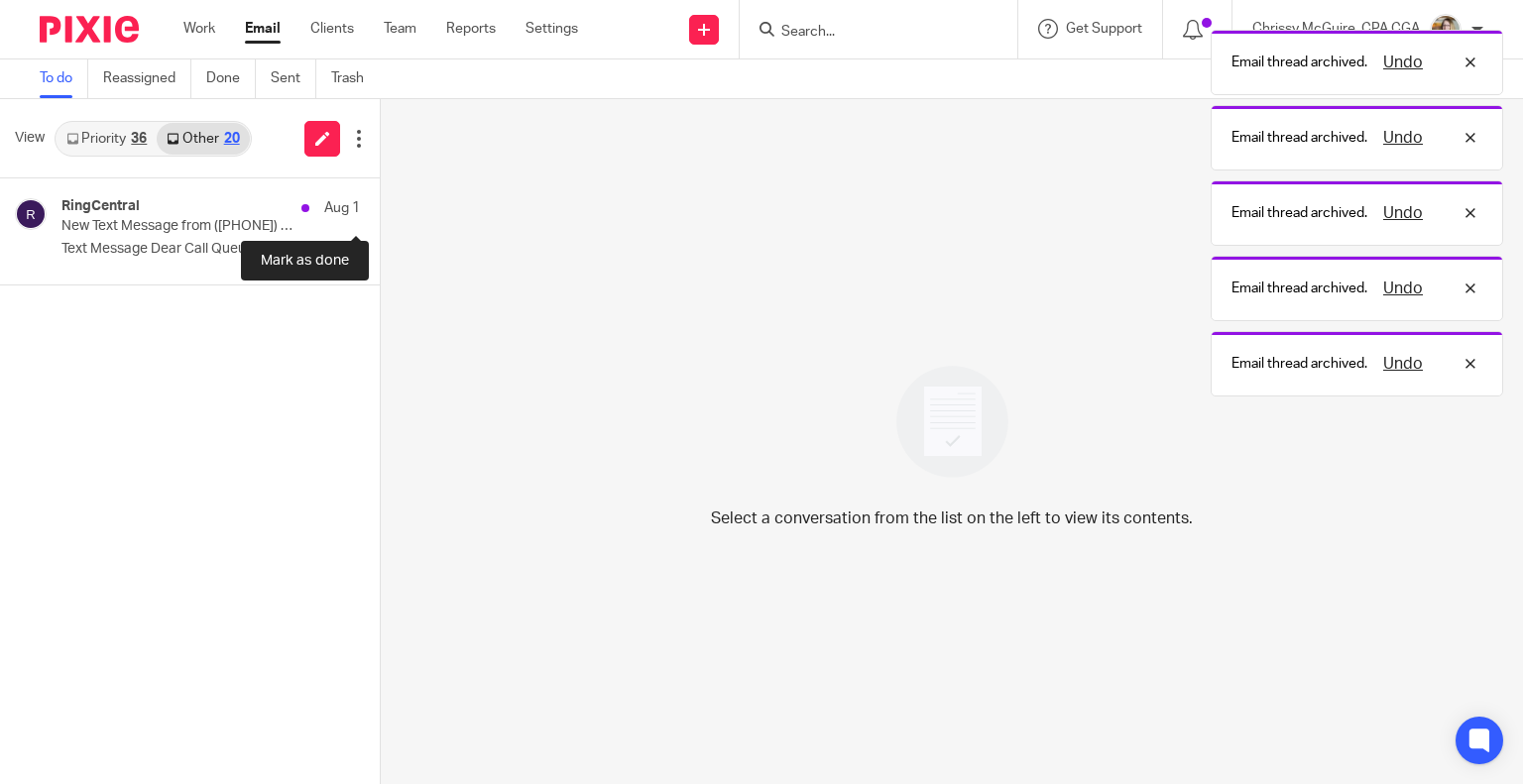 click at bounding box center [388, 204] 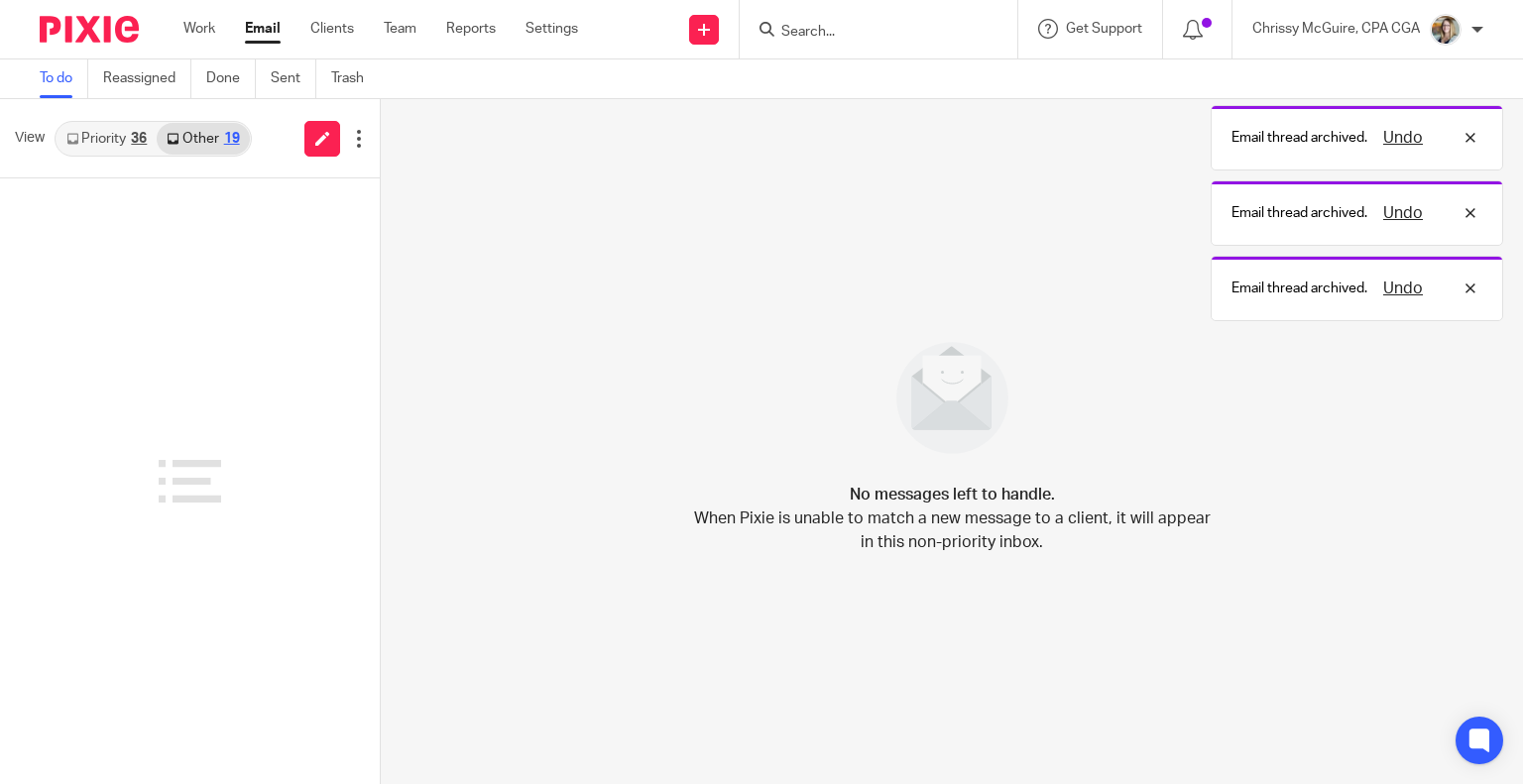 click on "Priority
36" at bounding box center [106, 139] 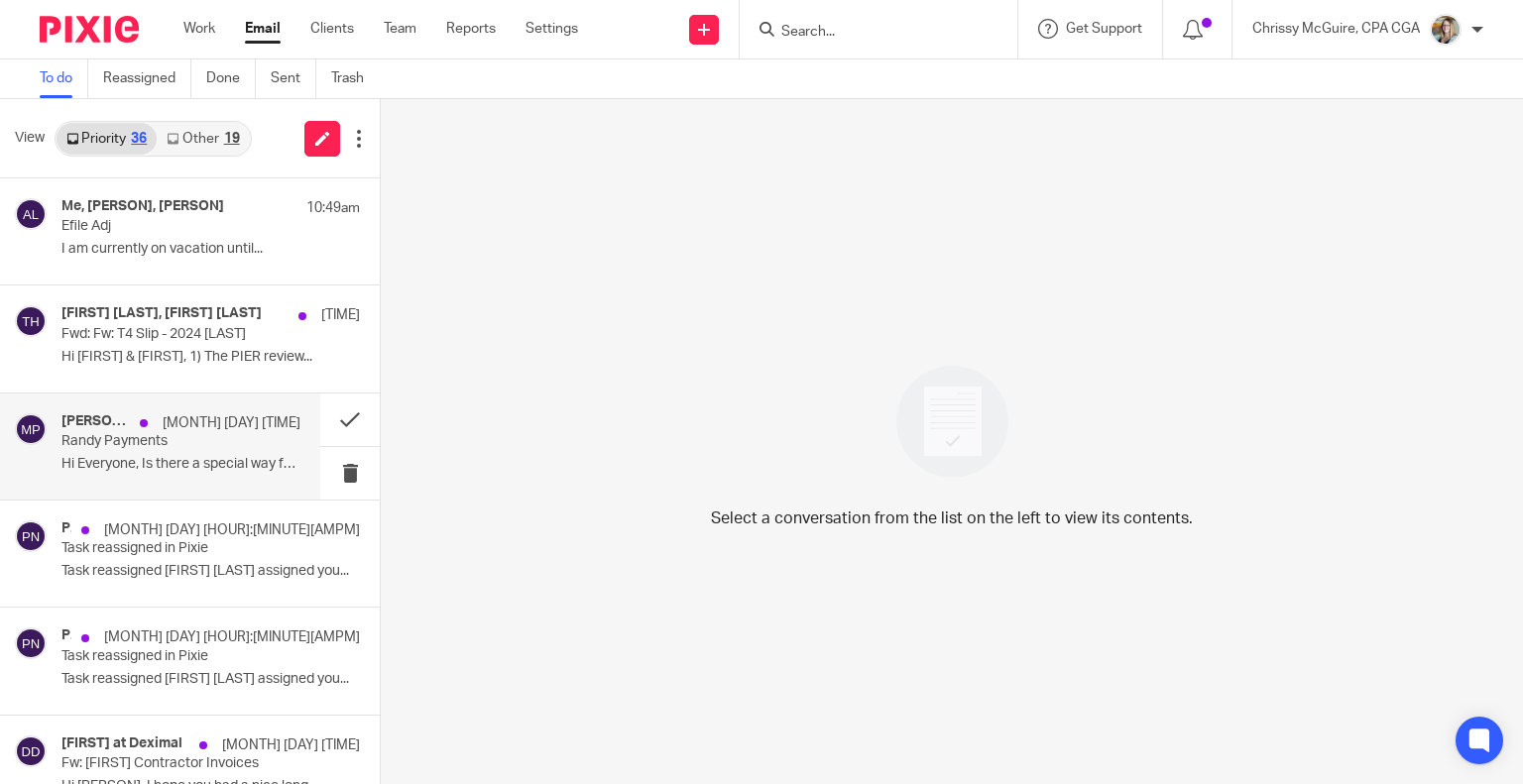click on "Hi Everyone,  Is there a special way for me to..." at bounding box center [180, 464] 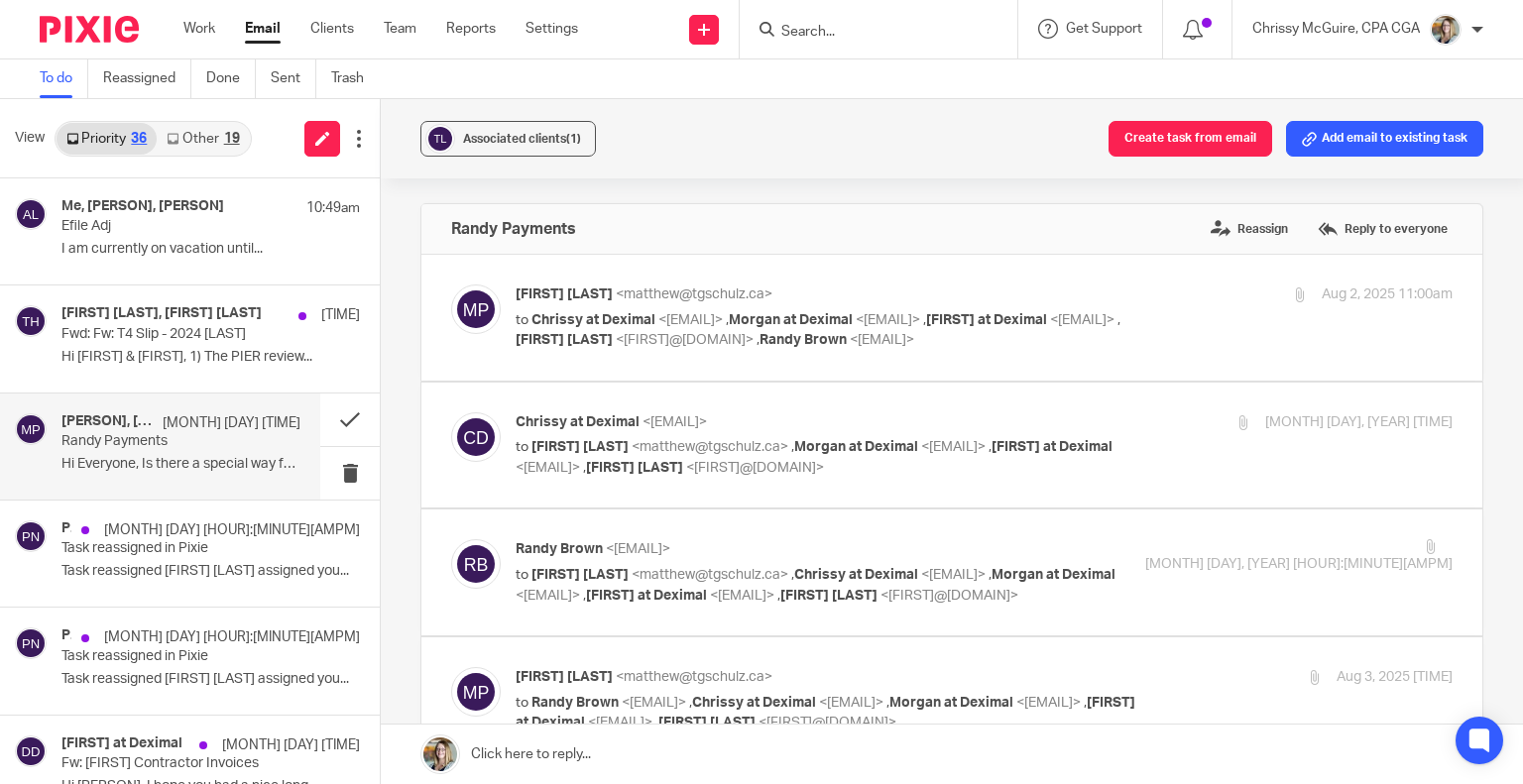 scroll, scrollTop: 0, scrollLeft: 0, axis: both 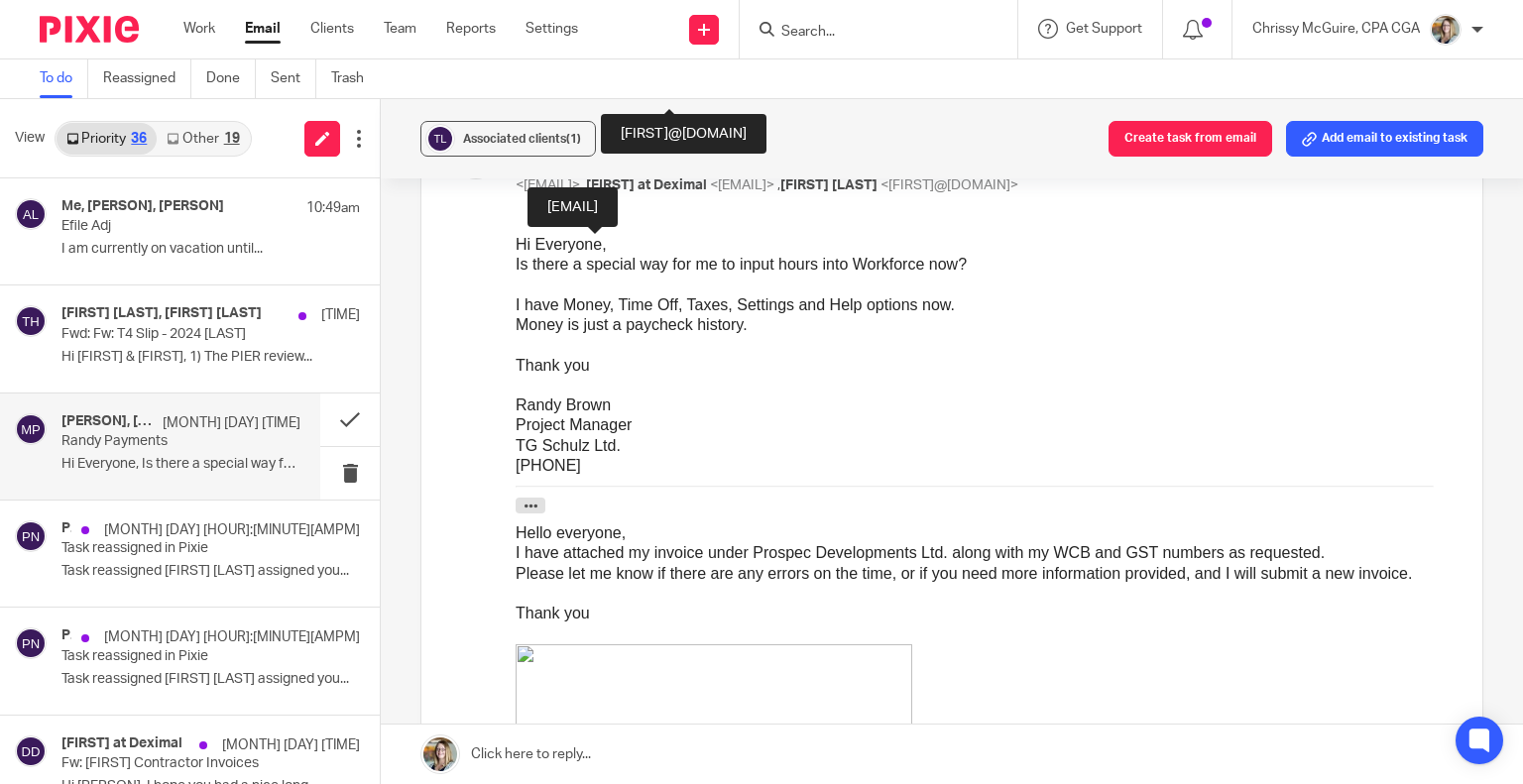 click on "Money is just a paycheck history." at bounding box center [984, 325] 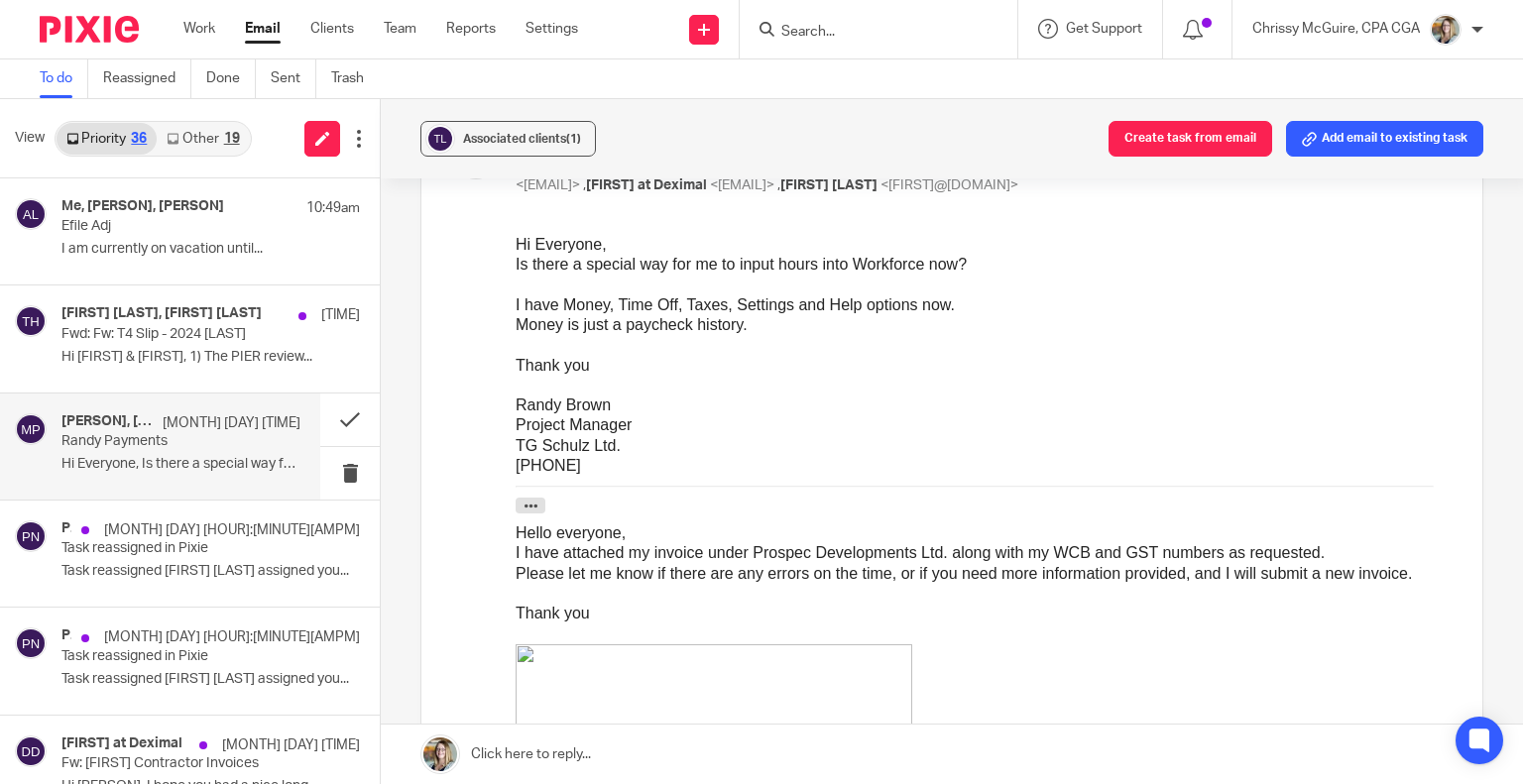 click on "Other
19" at bounding box center [202, 139] 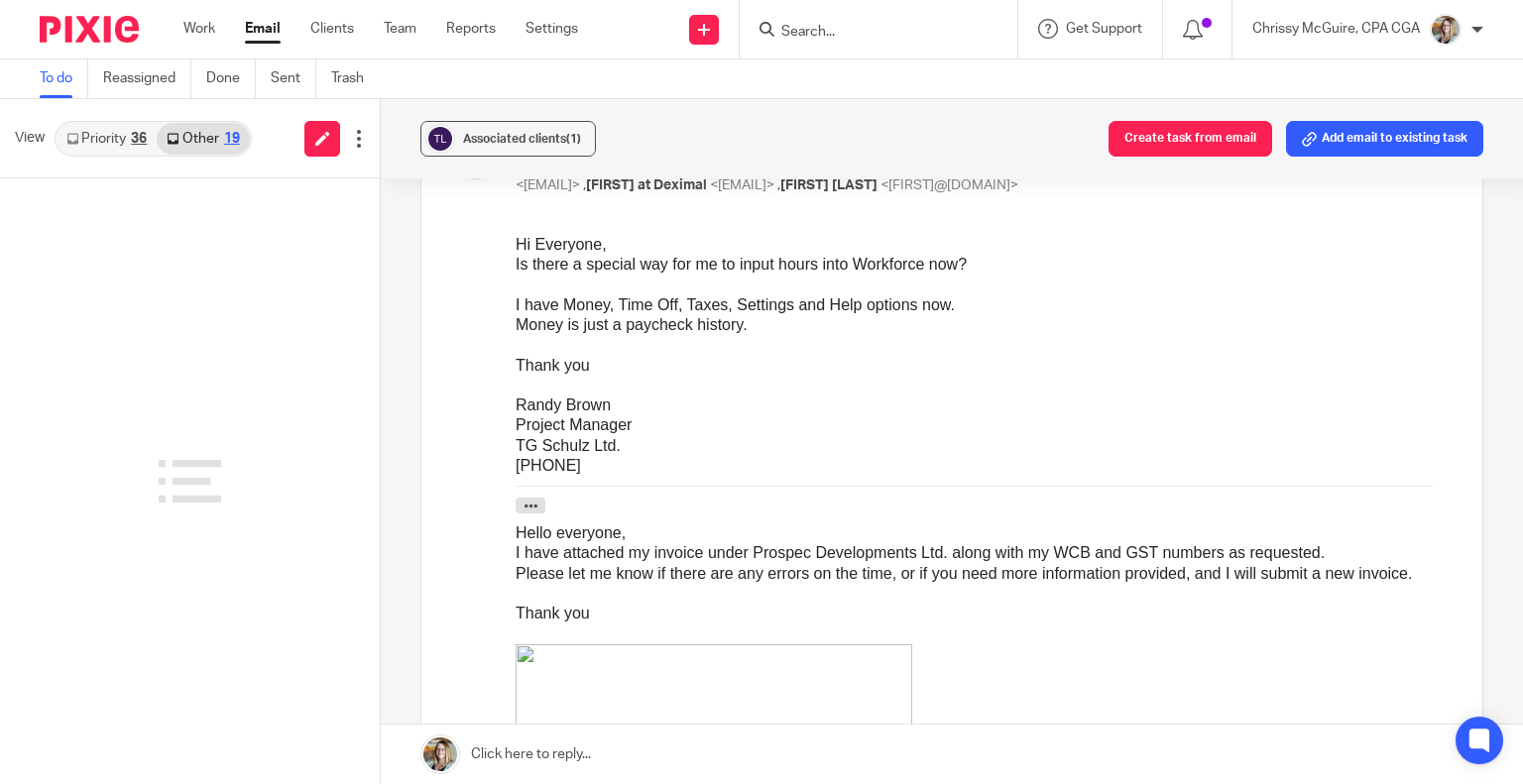 click on "Priority
36" at bounding box center [106, 139] 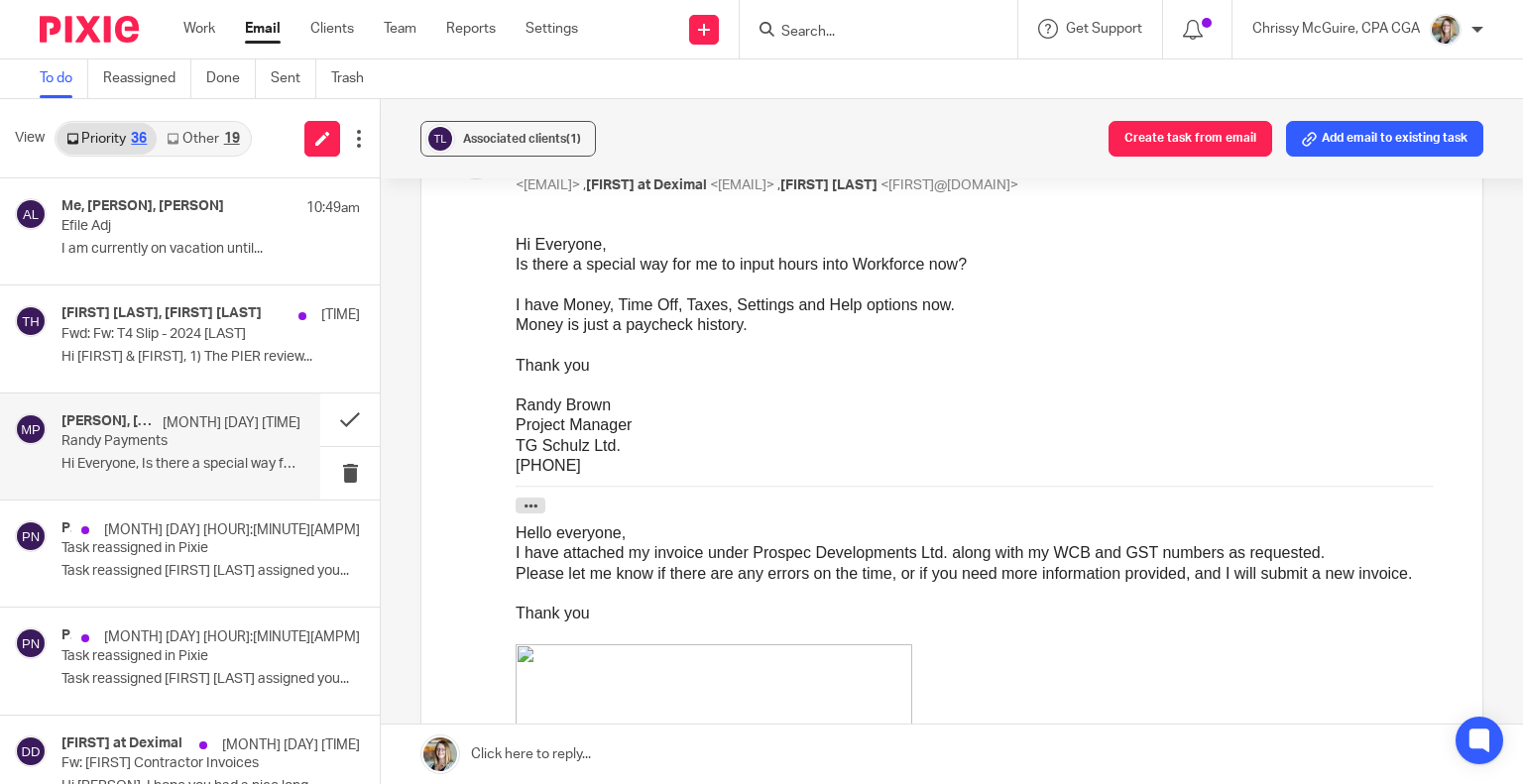 click on "Randy Payments" at bounding box center (157, 441) 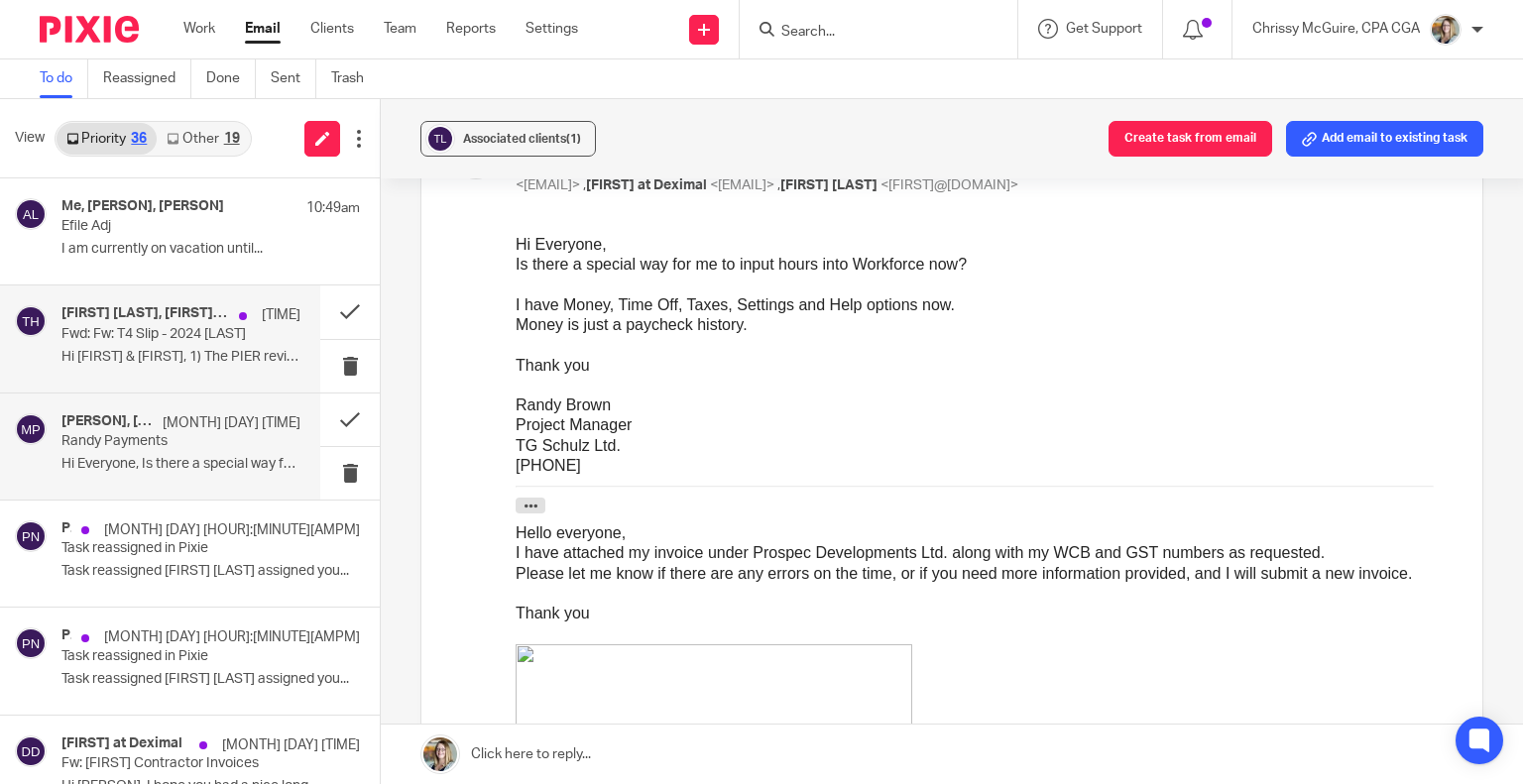 click on "Fwd: Fw: T4 Slip - 2024 [FIRST]" at bounding box center [157, 334] 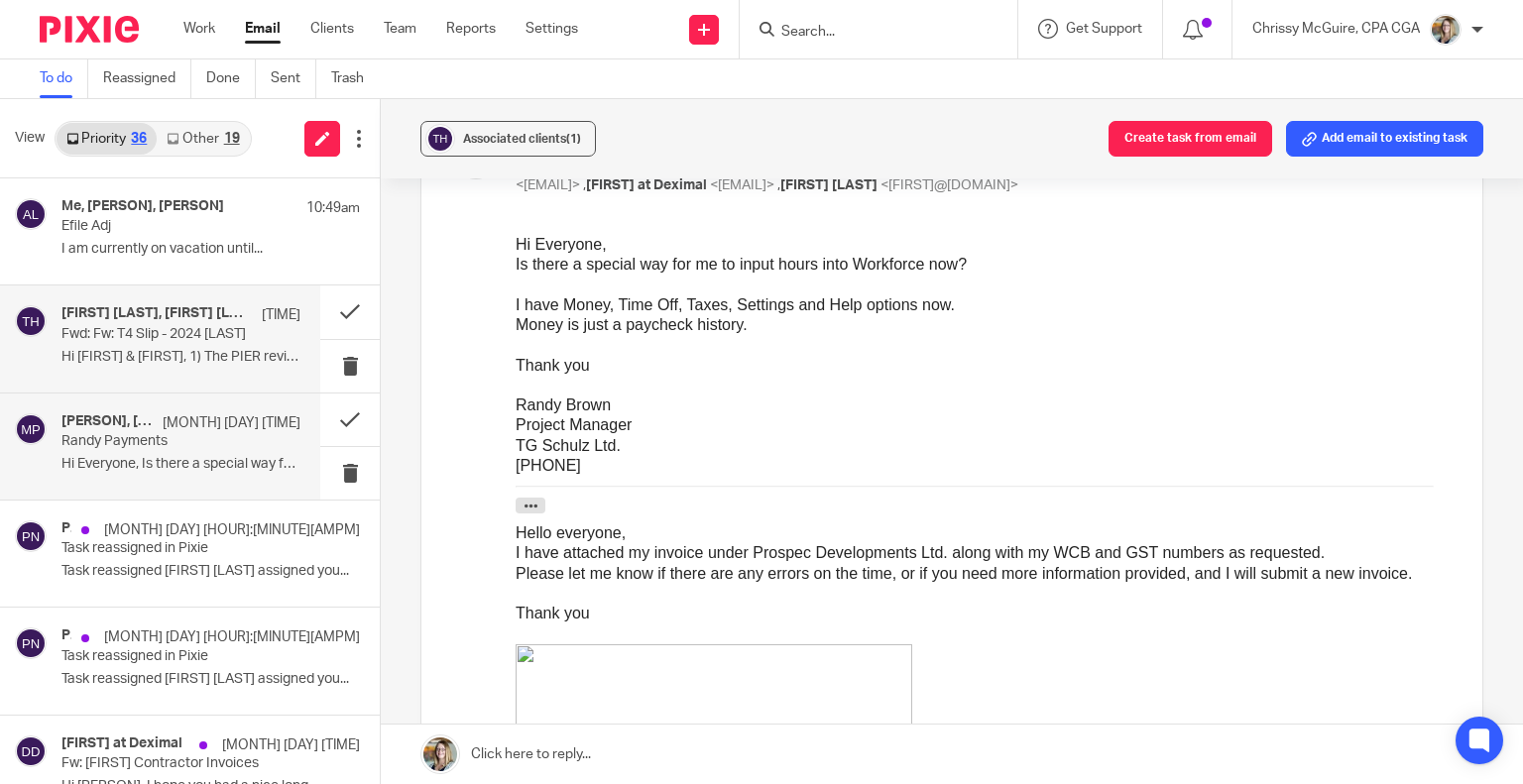 scroll, scrollTop: 0, scrollLeft: 0, axis: both 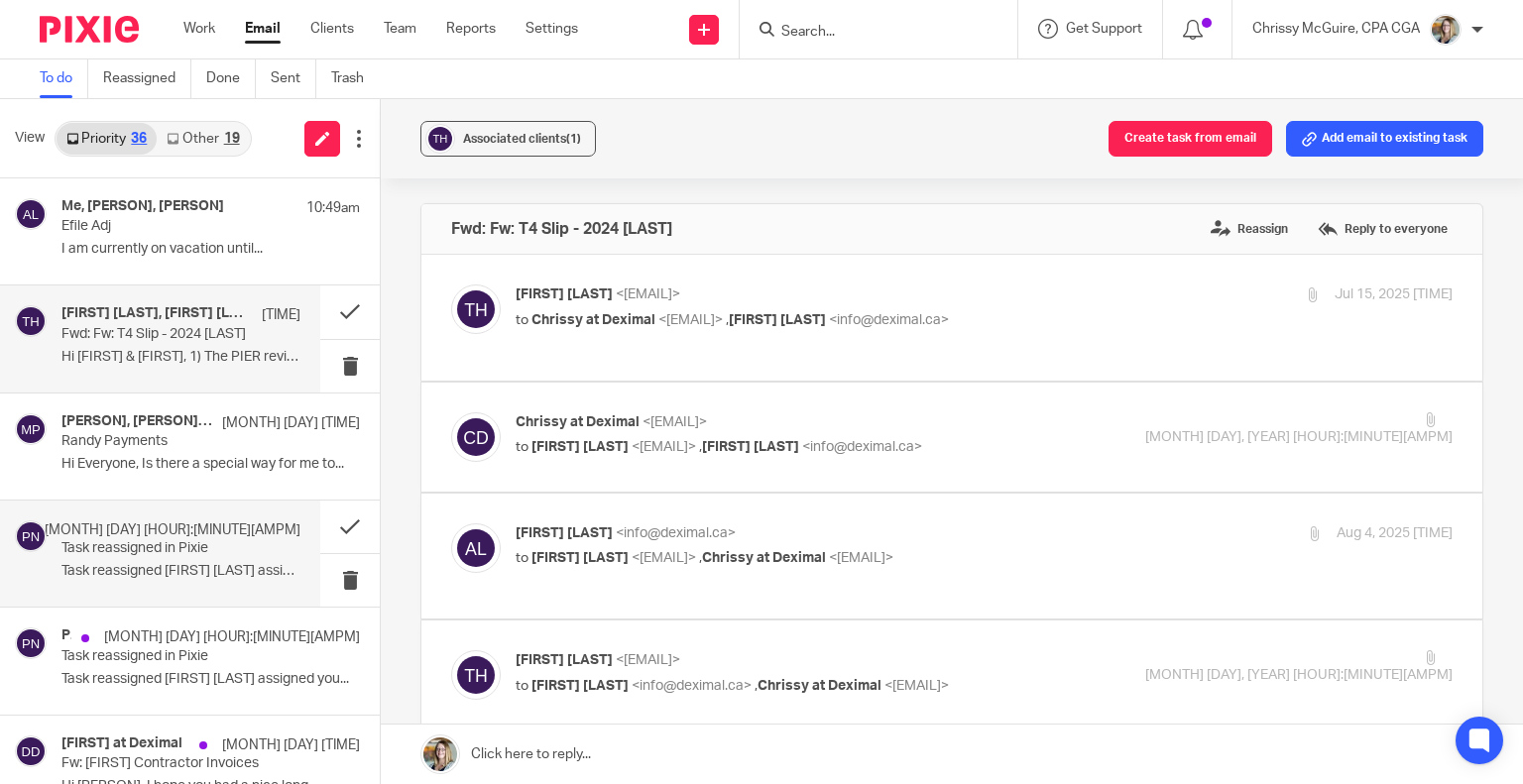 click at bounding box center (30, 530) 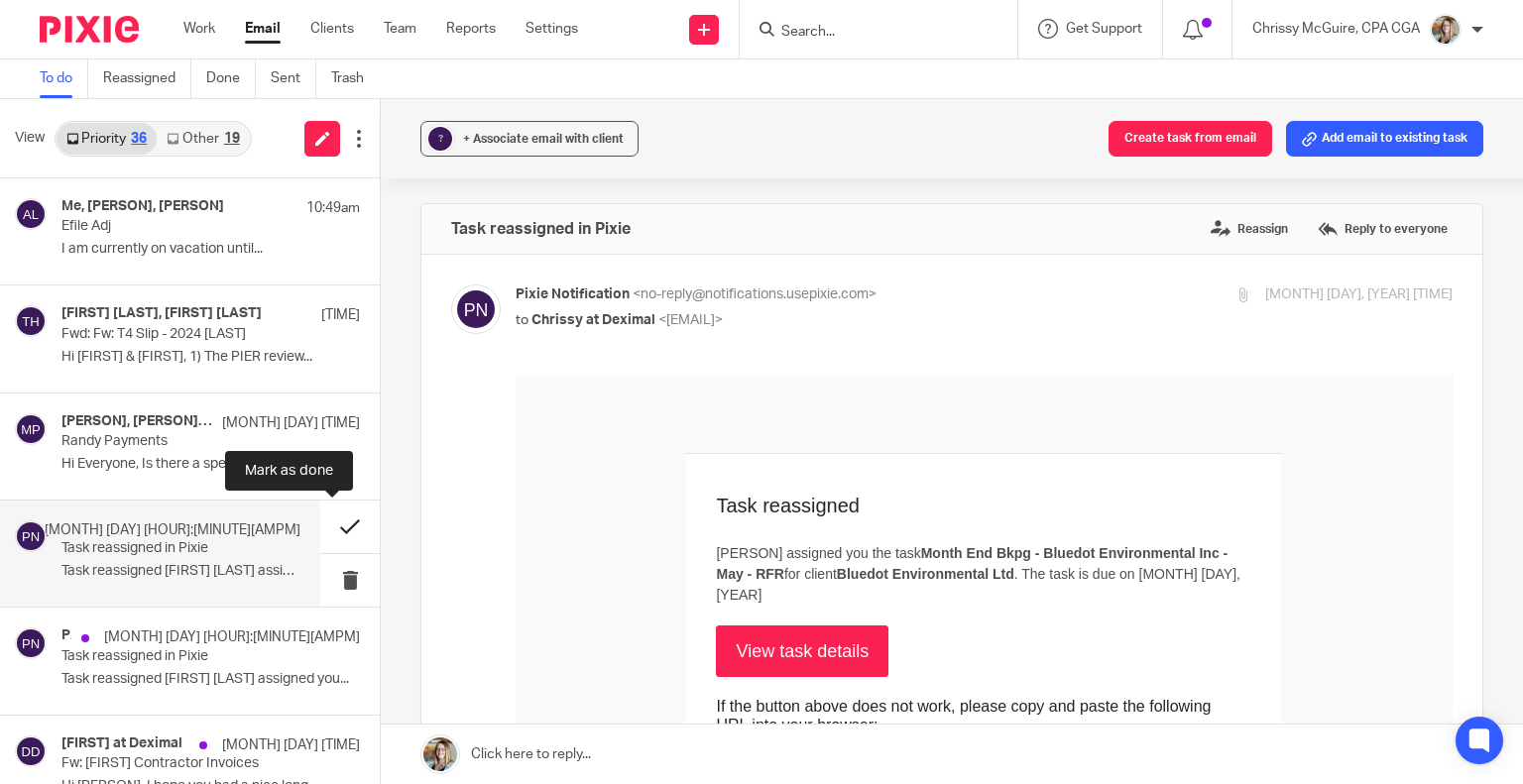 scroll, scrollTop: 0, scrollLeft: 0, axis: both 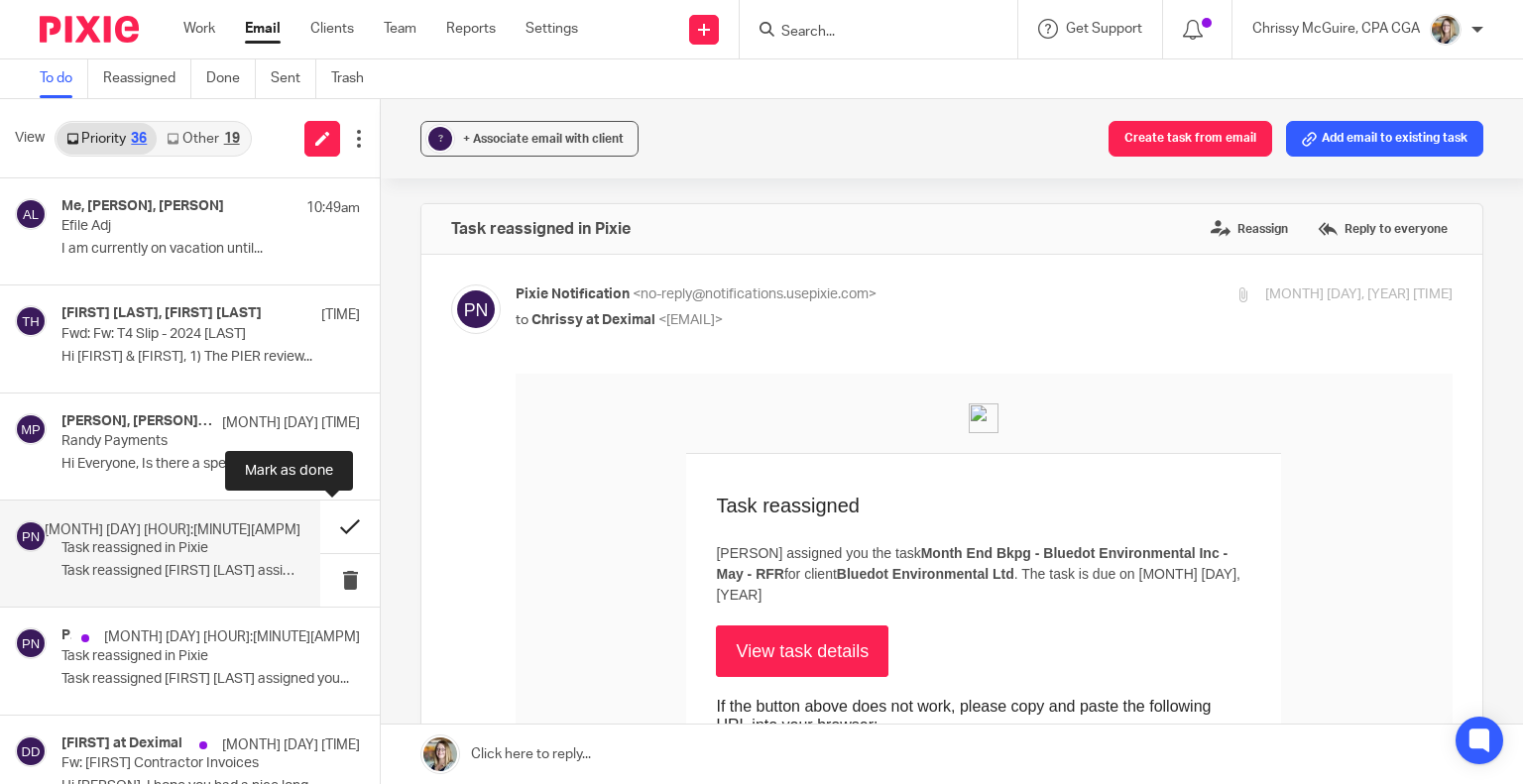 click at bounding box center [350, 526] 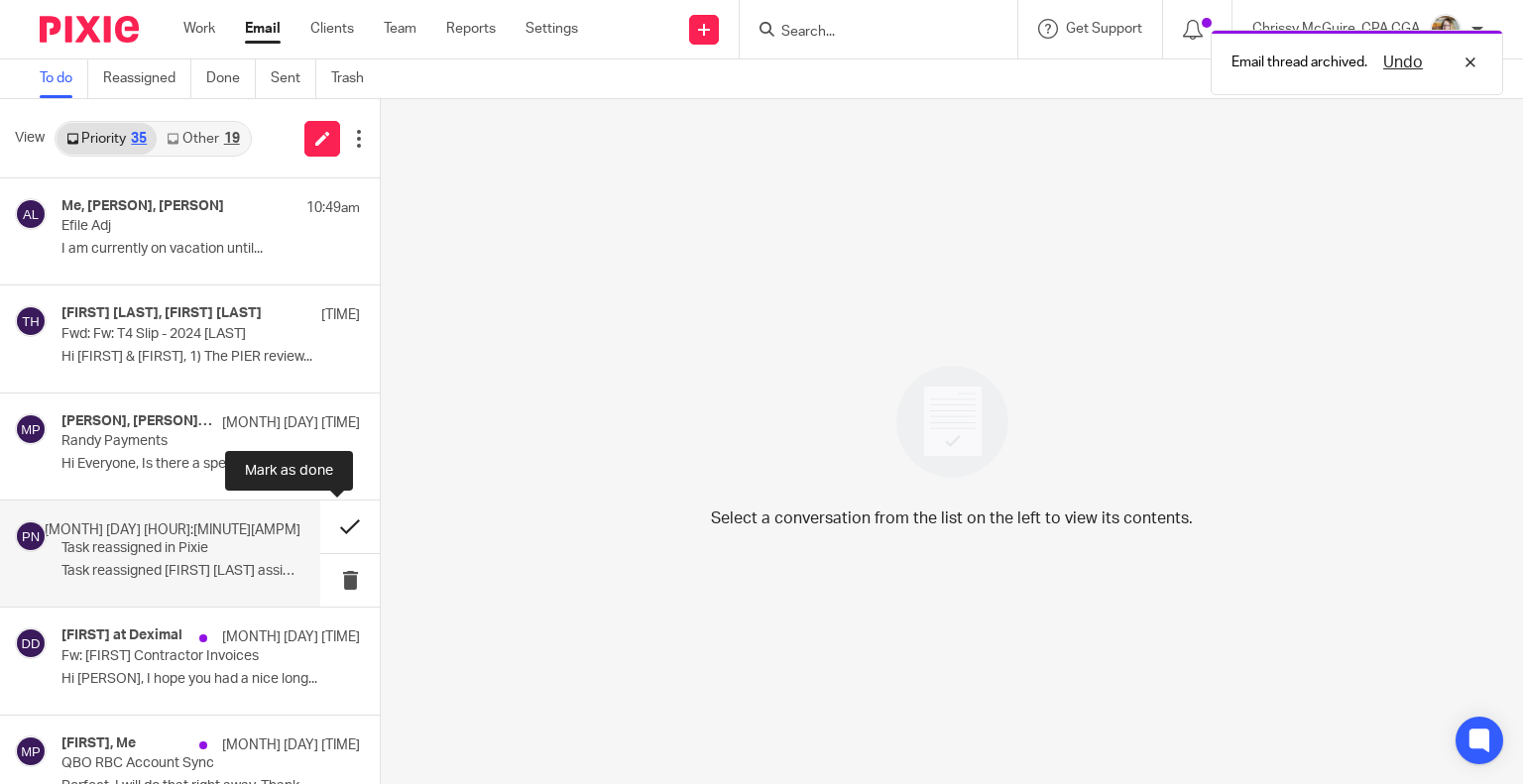 click at bounding box center [350, 526] 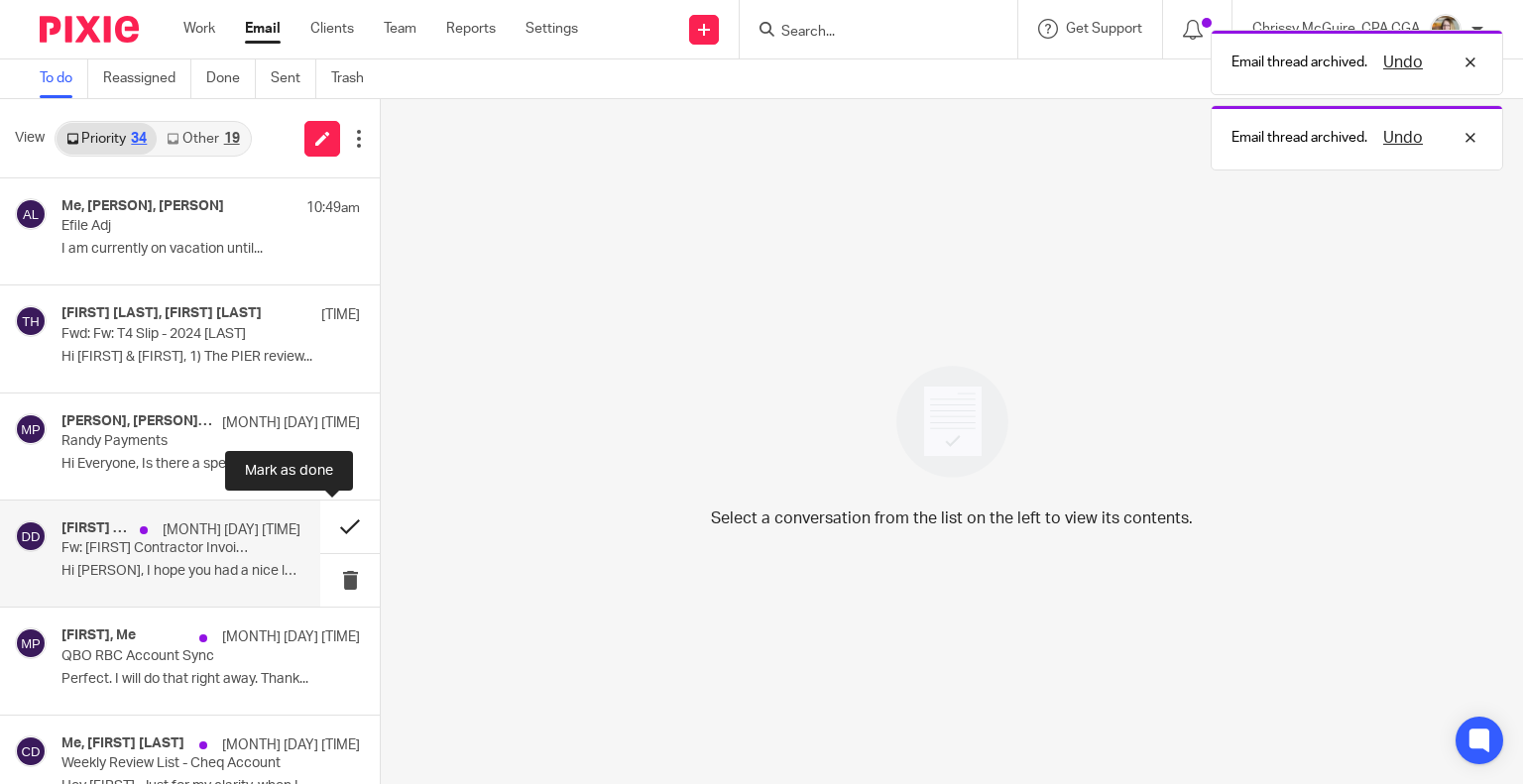 click at bounding box center (350, 526) 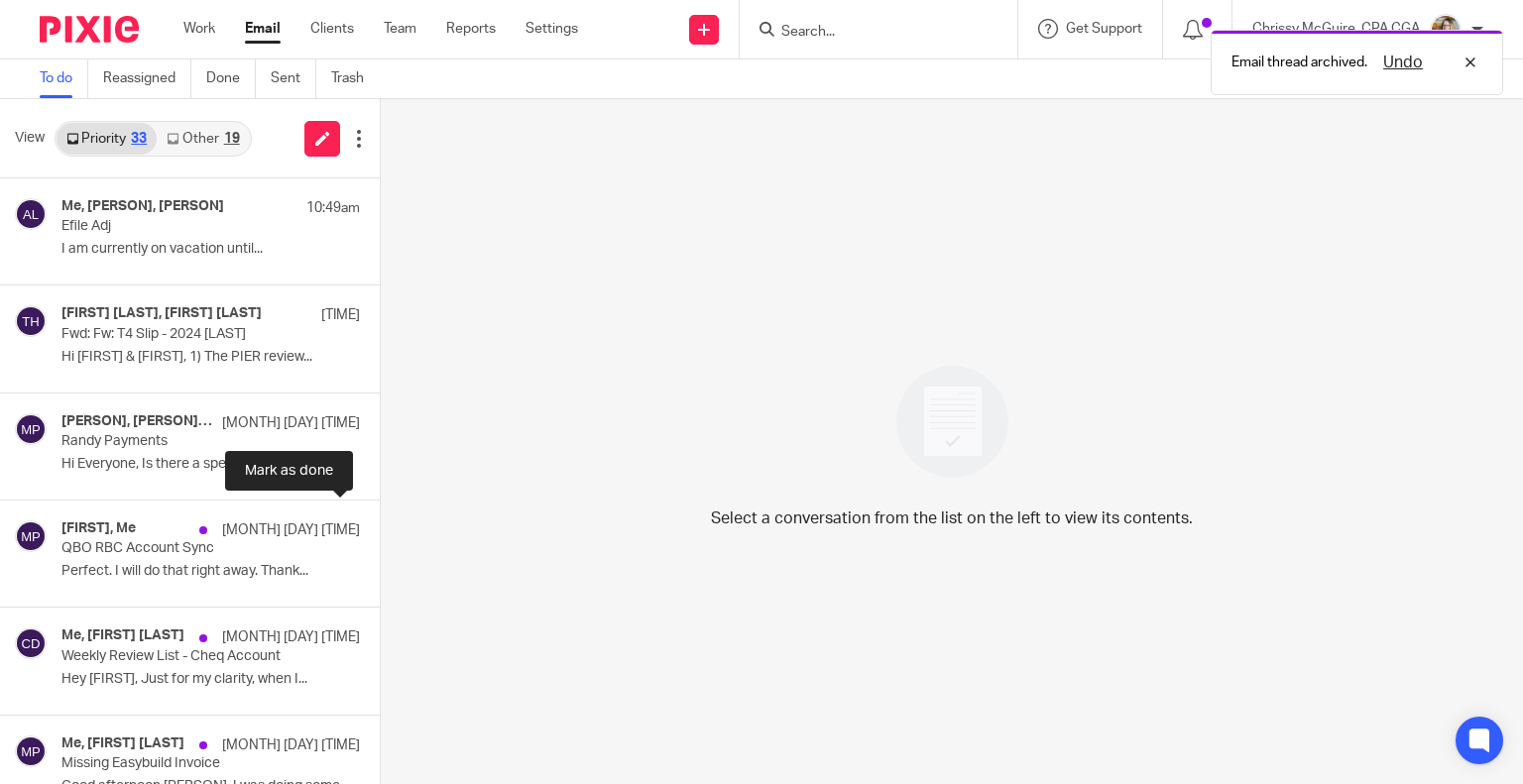 click at bounding box center [388, 526] 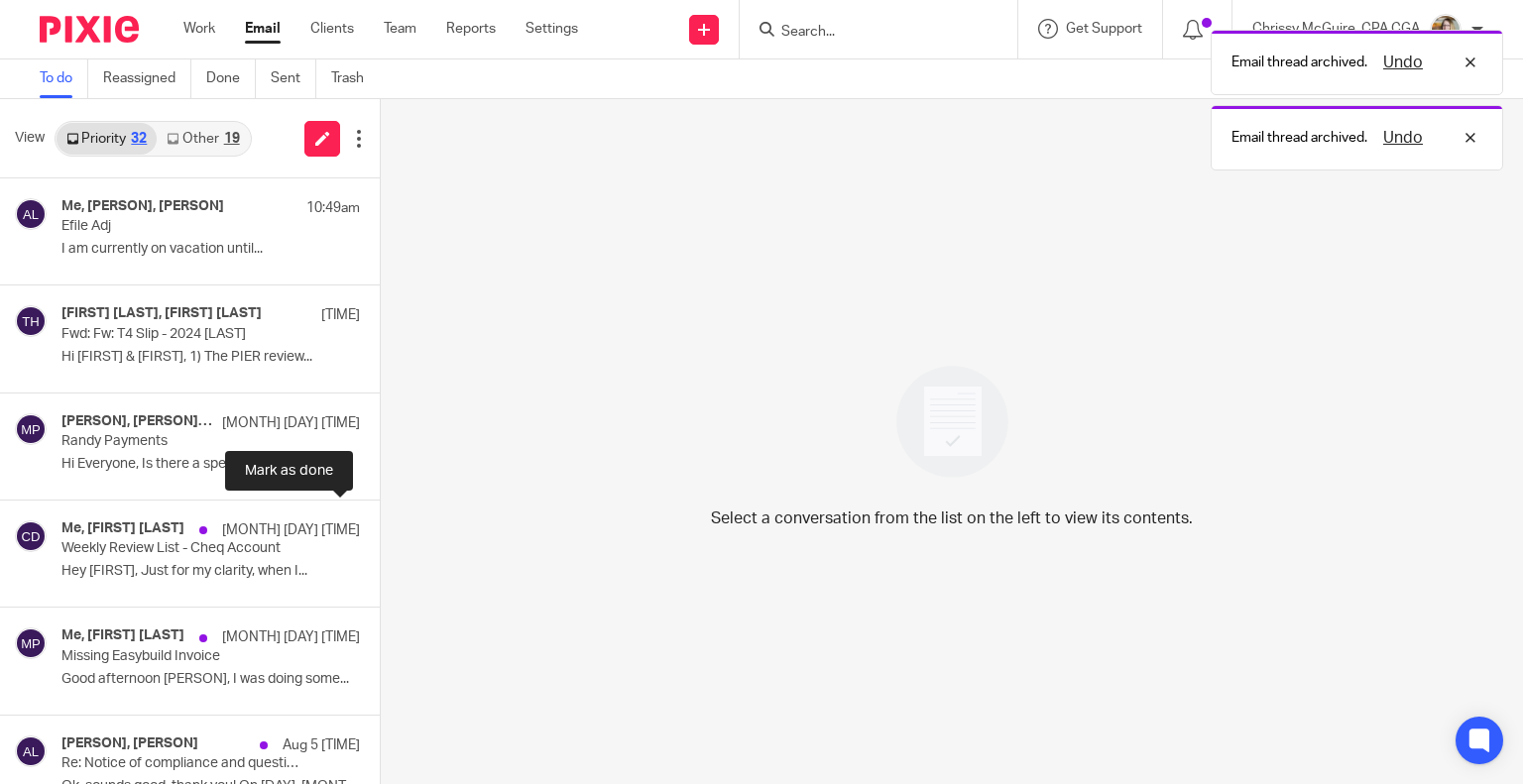 click at bounding box center (388, 526) 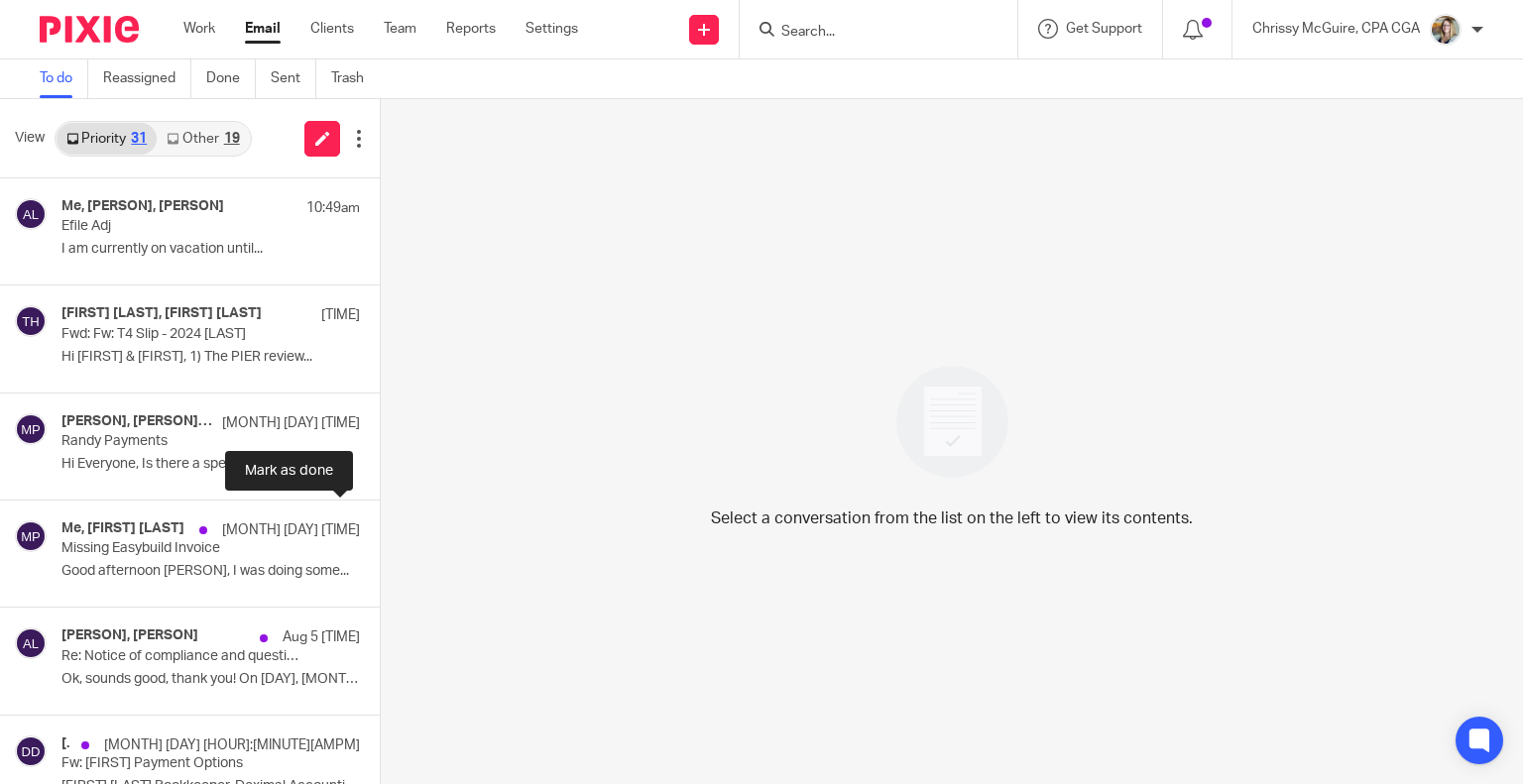 click at bounding box center (388, 526) 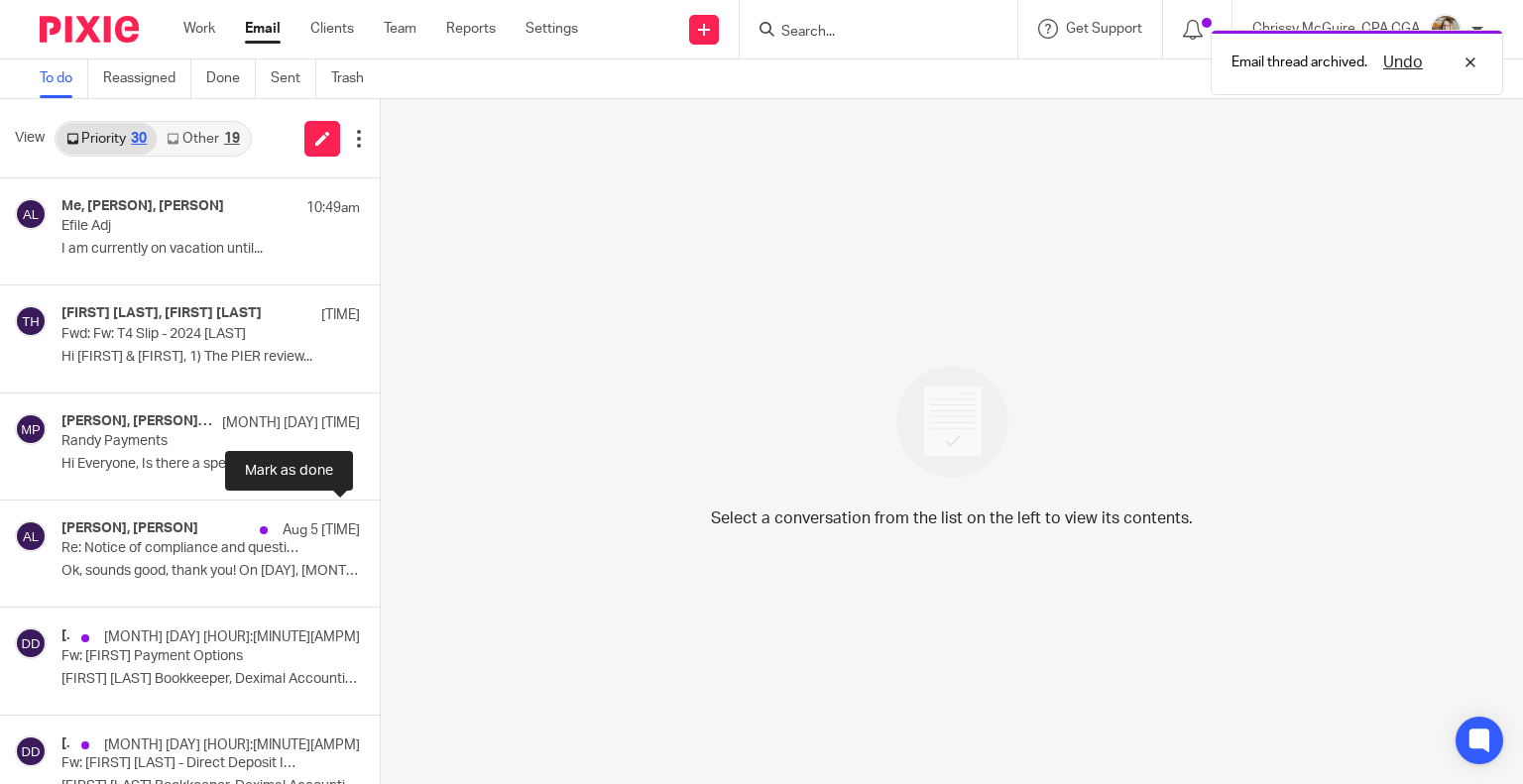 click at bounding box center [388, 526] 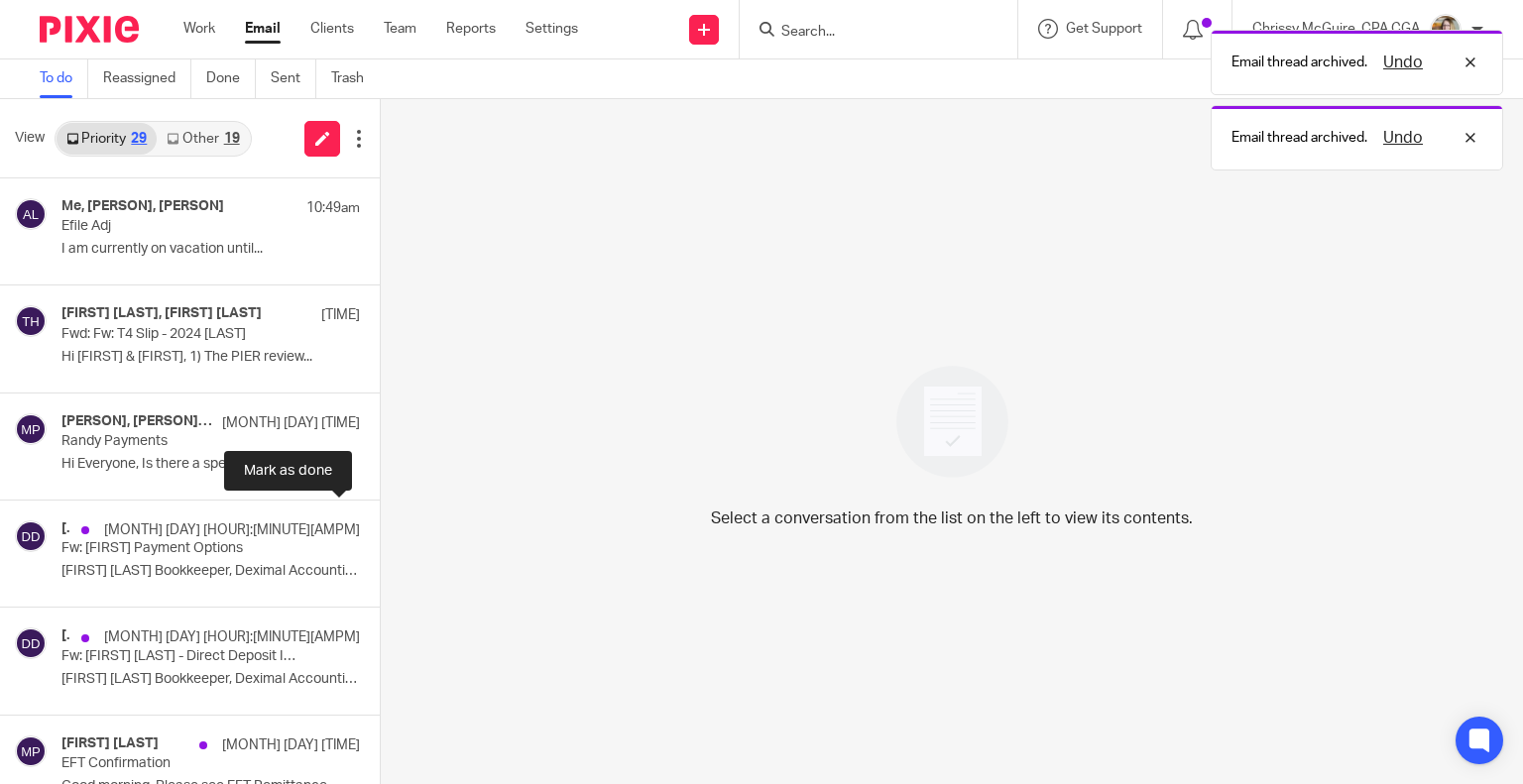 click at bounding box center [388, 526] 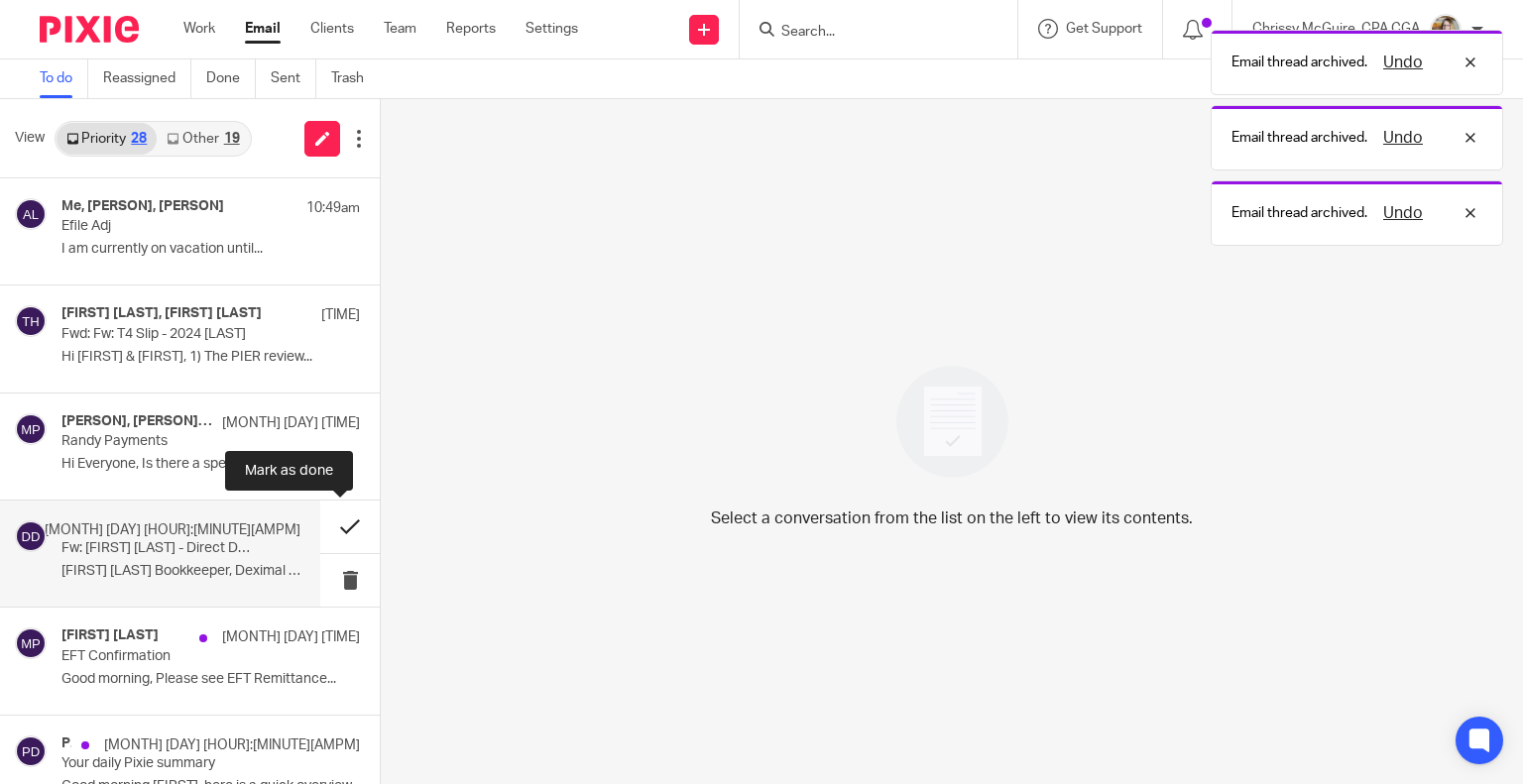 click at bounding box center [350, 526] 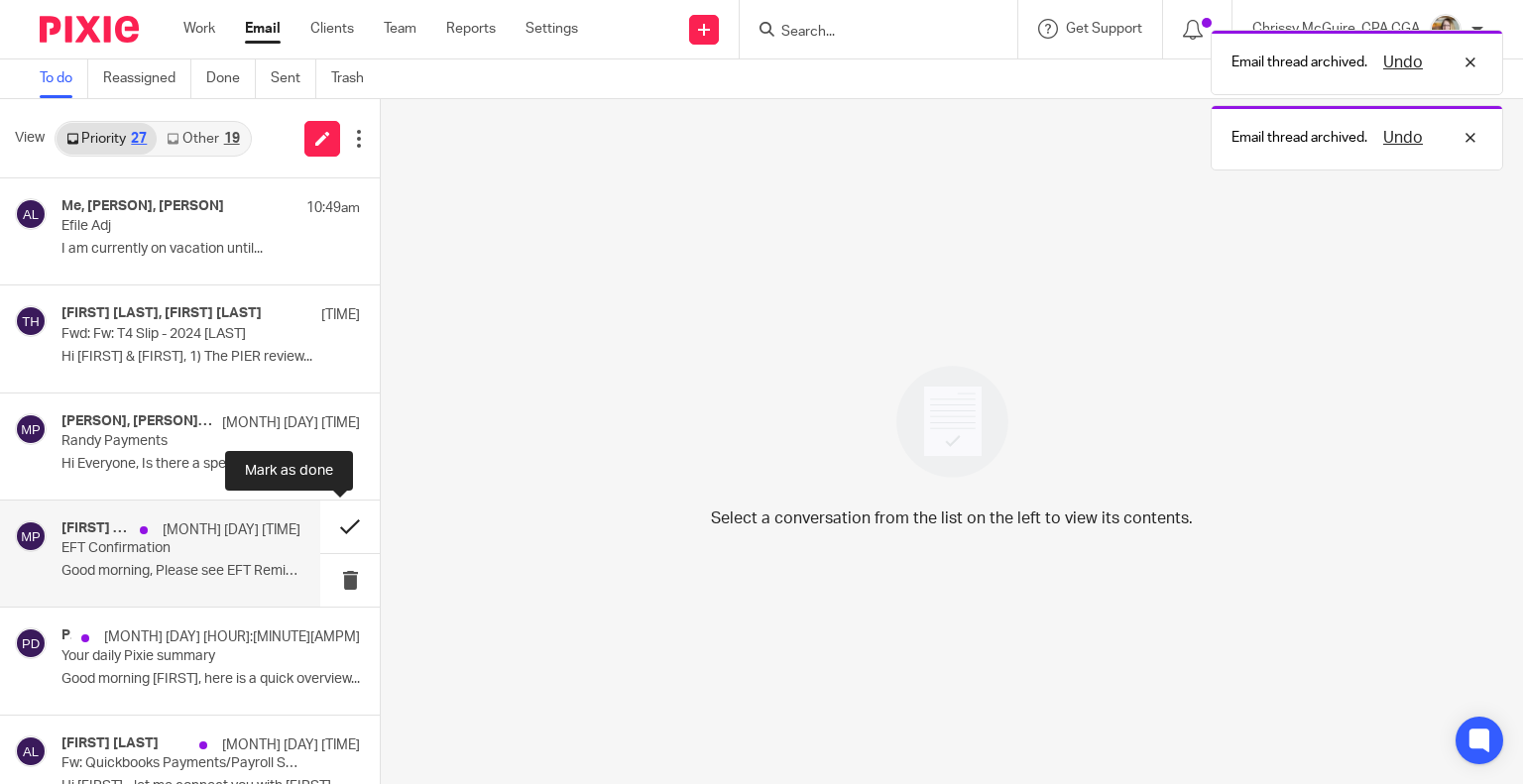 click at bounding box center (350, 526) 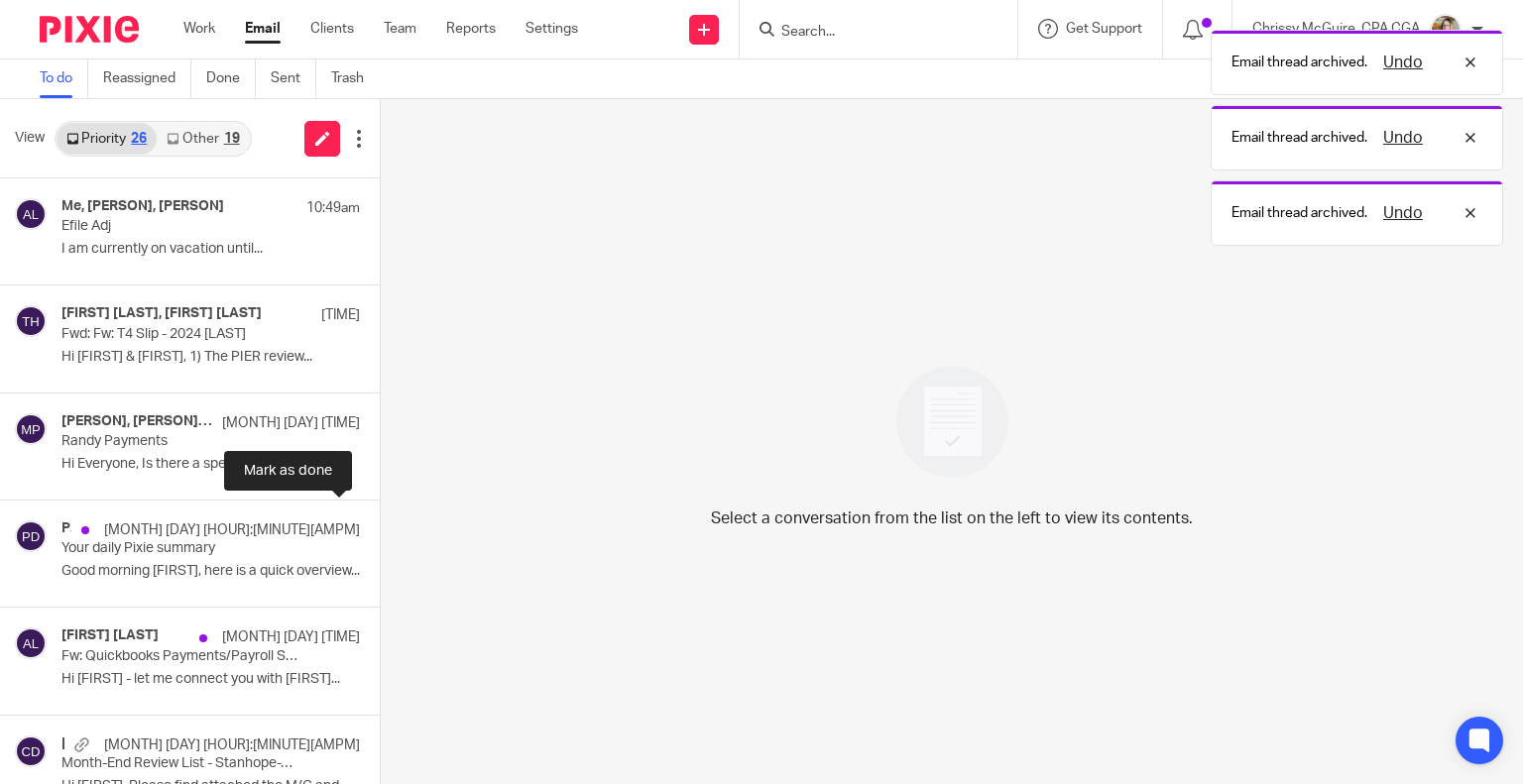 click at bounding box center [388, 526] 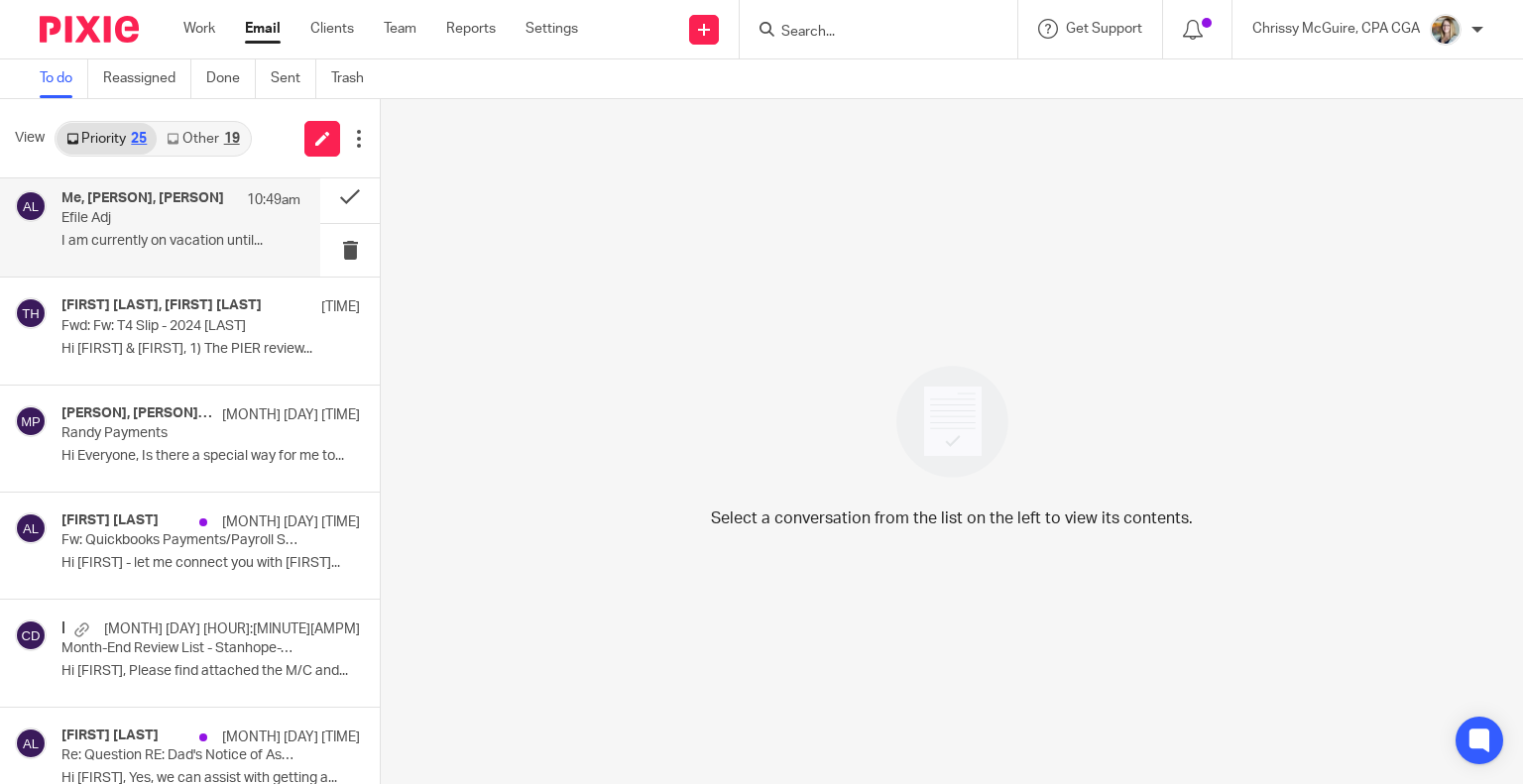 scroll, scrollTop: 0, scrollLeft: 0, axis: both 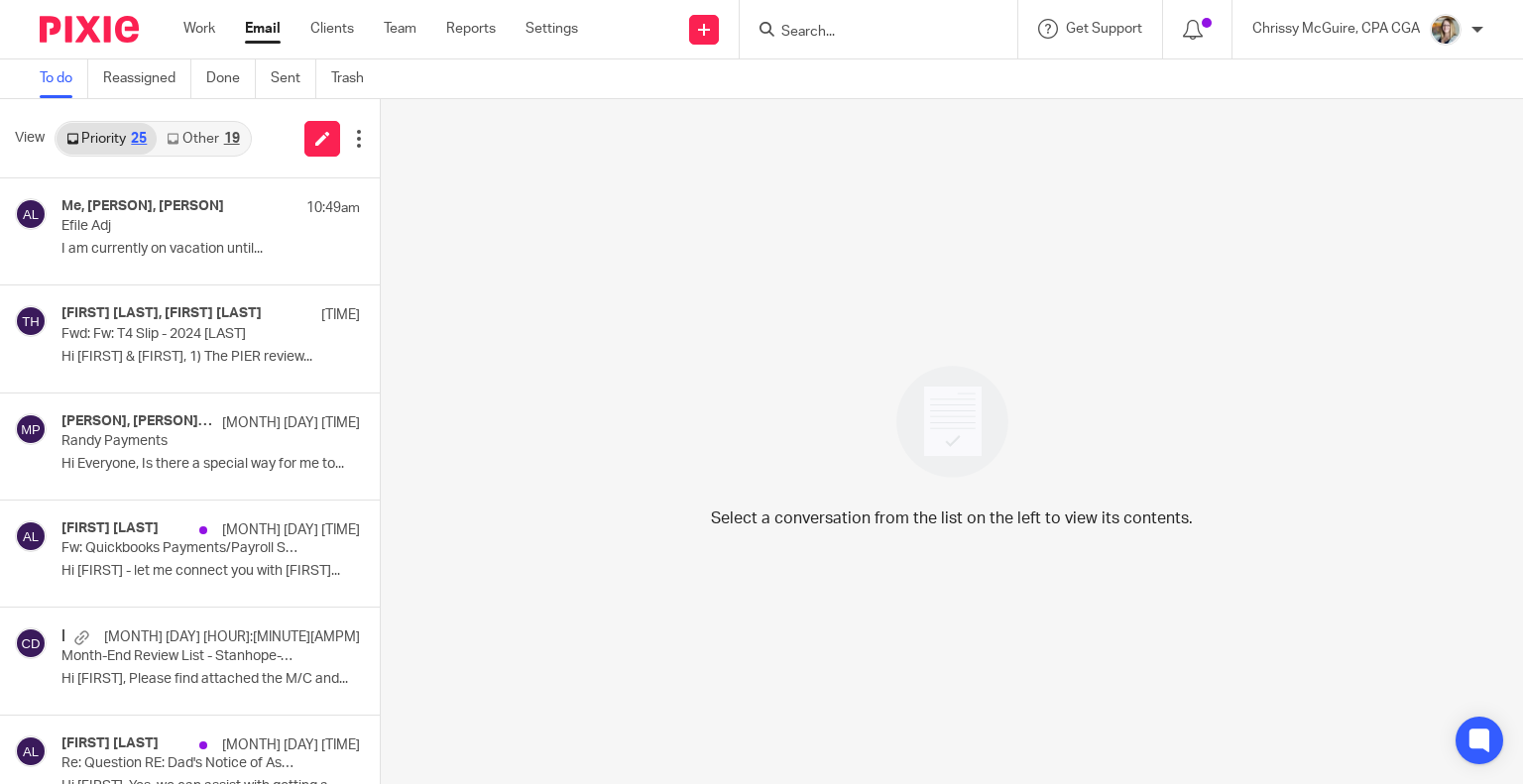 click on "Other
19" at bounding box center [202, 139] 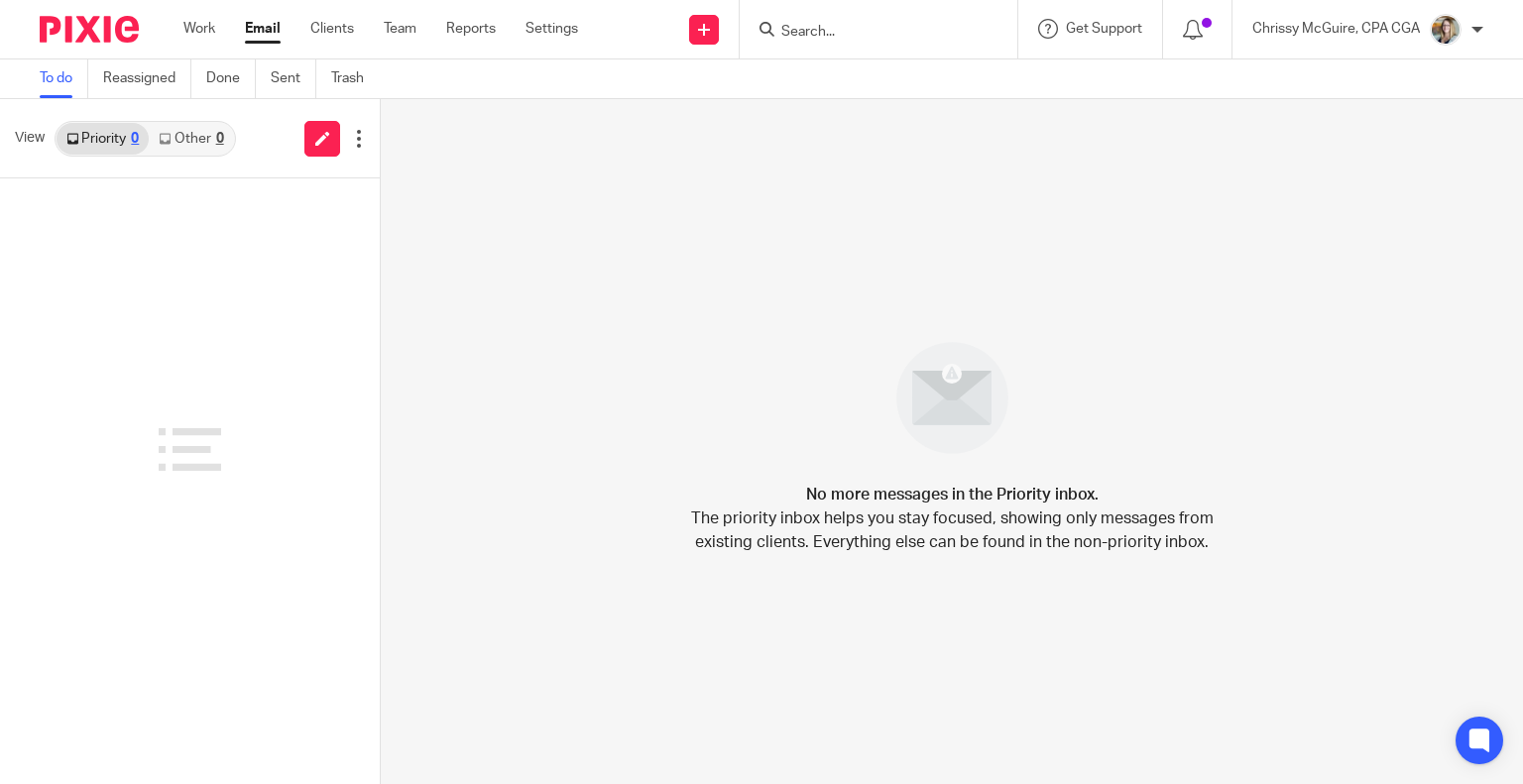 scroll, scrollTop: 0, scrollLeft: 0, axis: both 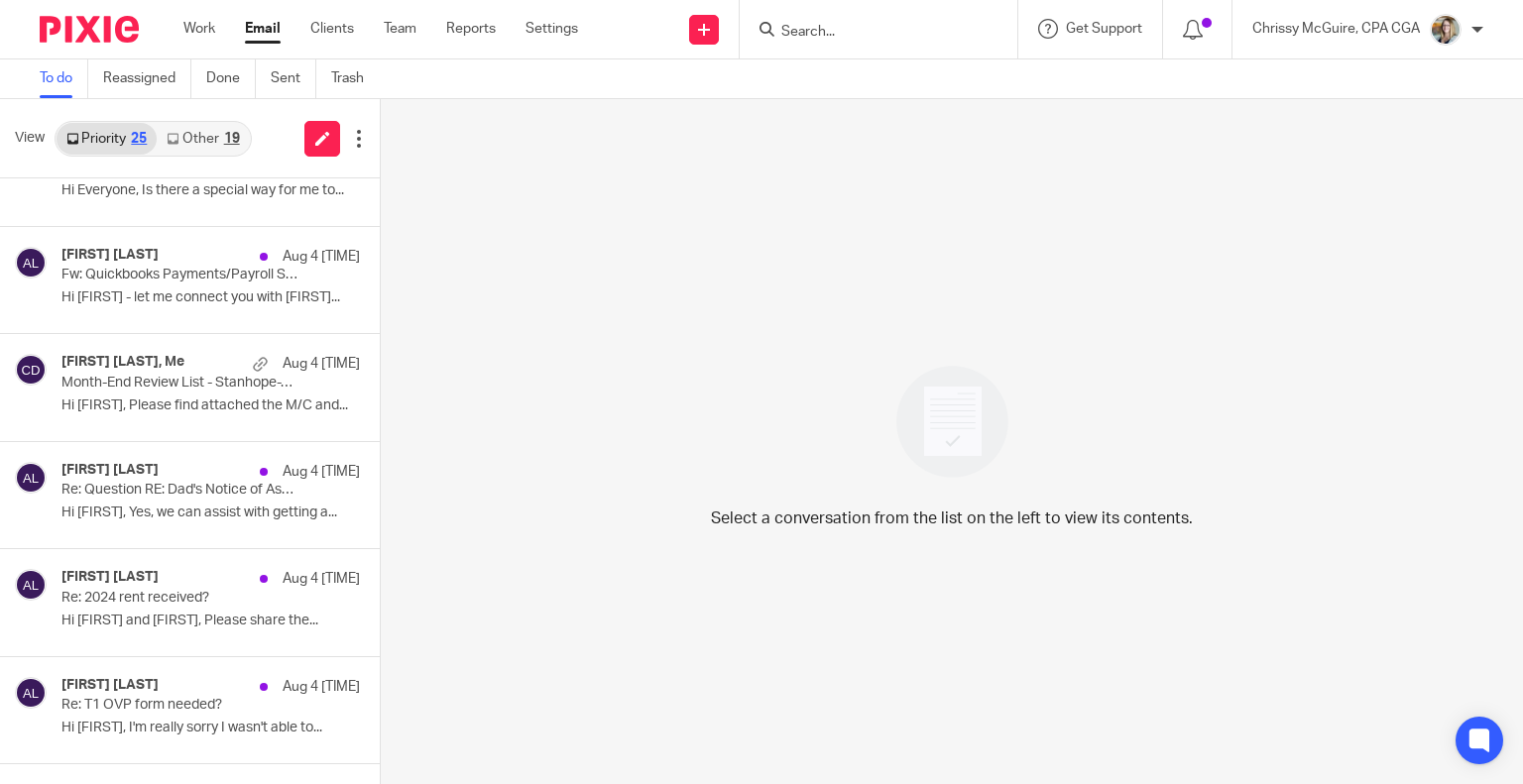 click on "Other
19" at bounding box center [202, 139] 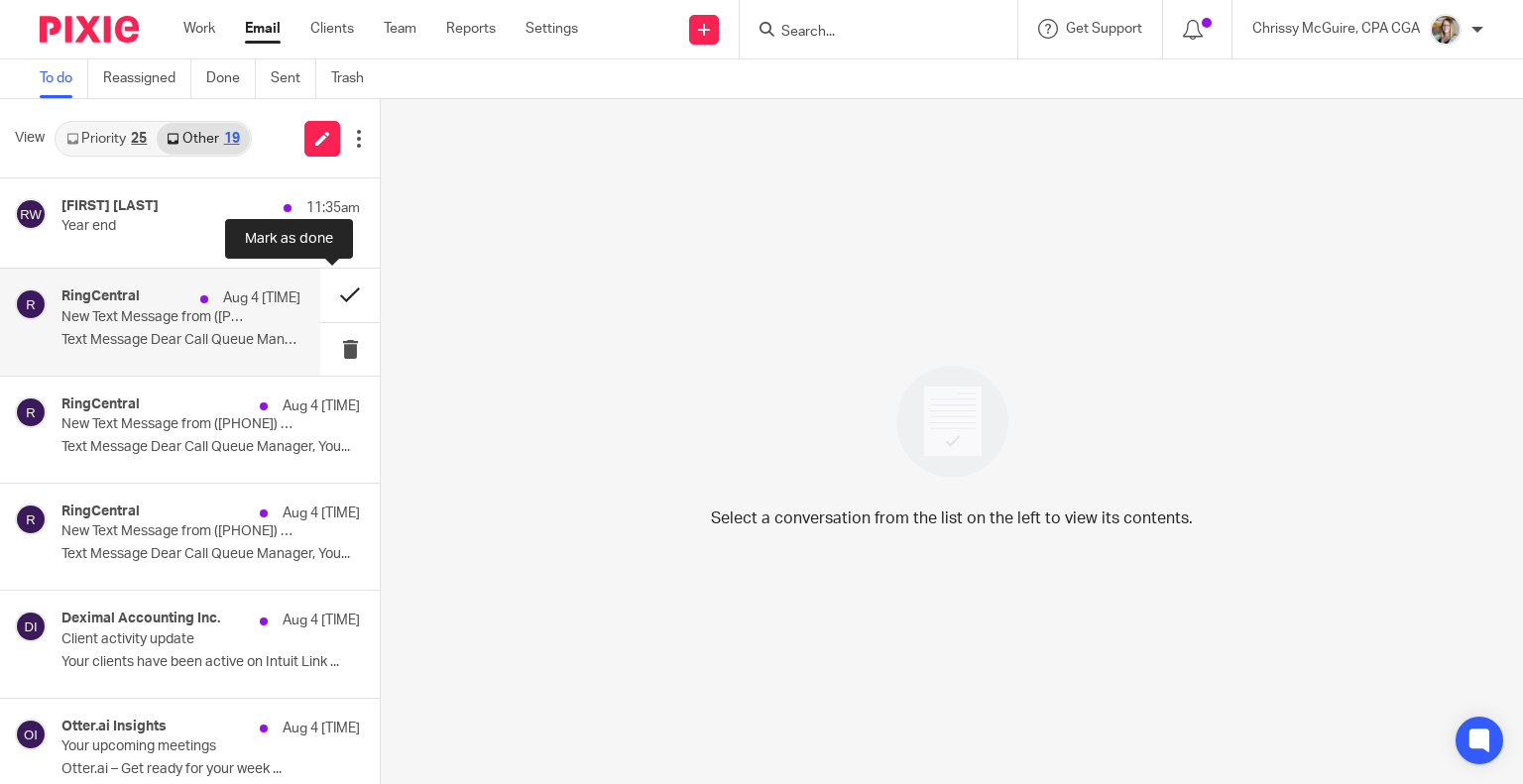 click at bounding box center [350, 294] 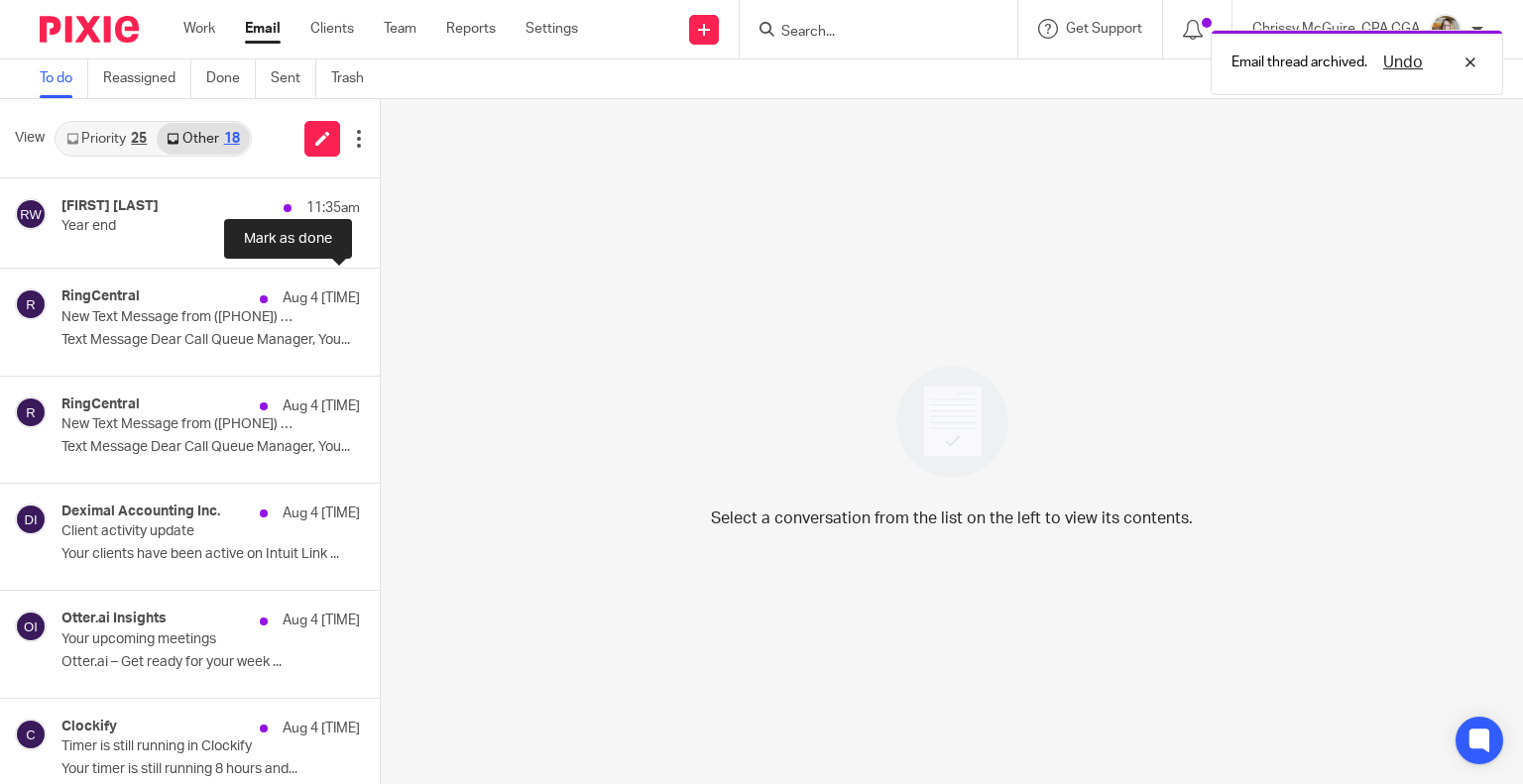 click at bounding box center [388, 294] 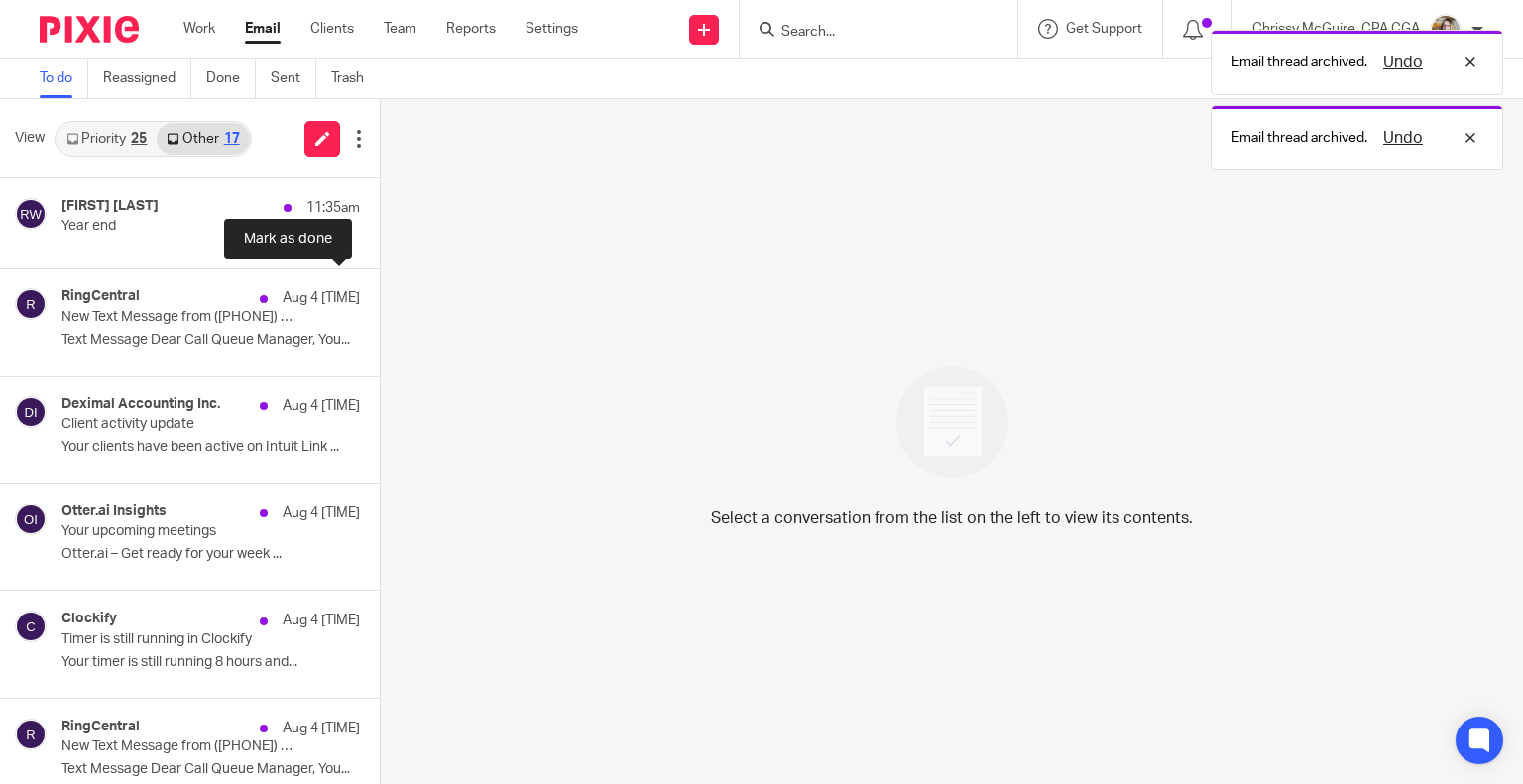 click at bounding box center (388, 294) 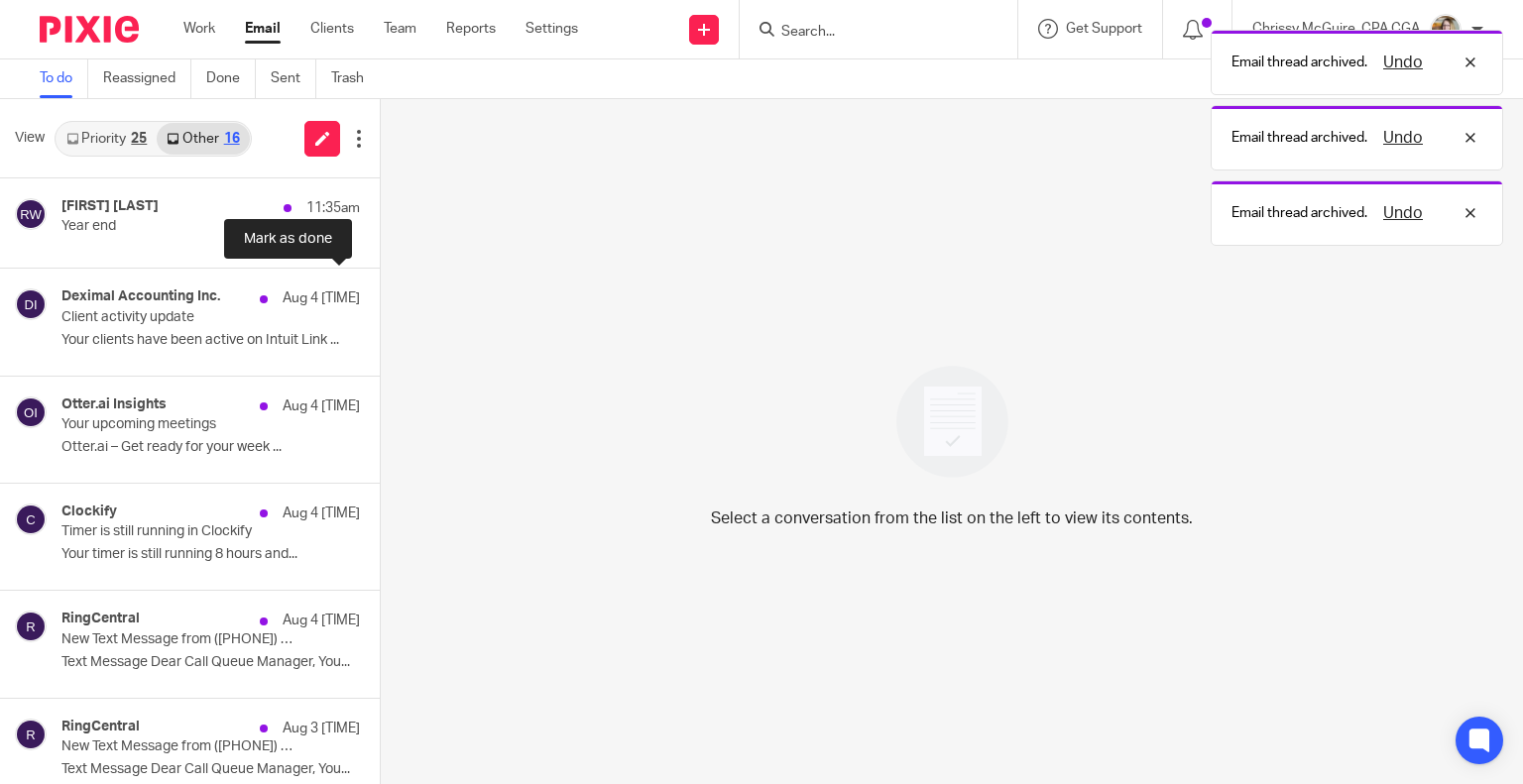click at bounding box center [388, 294] 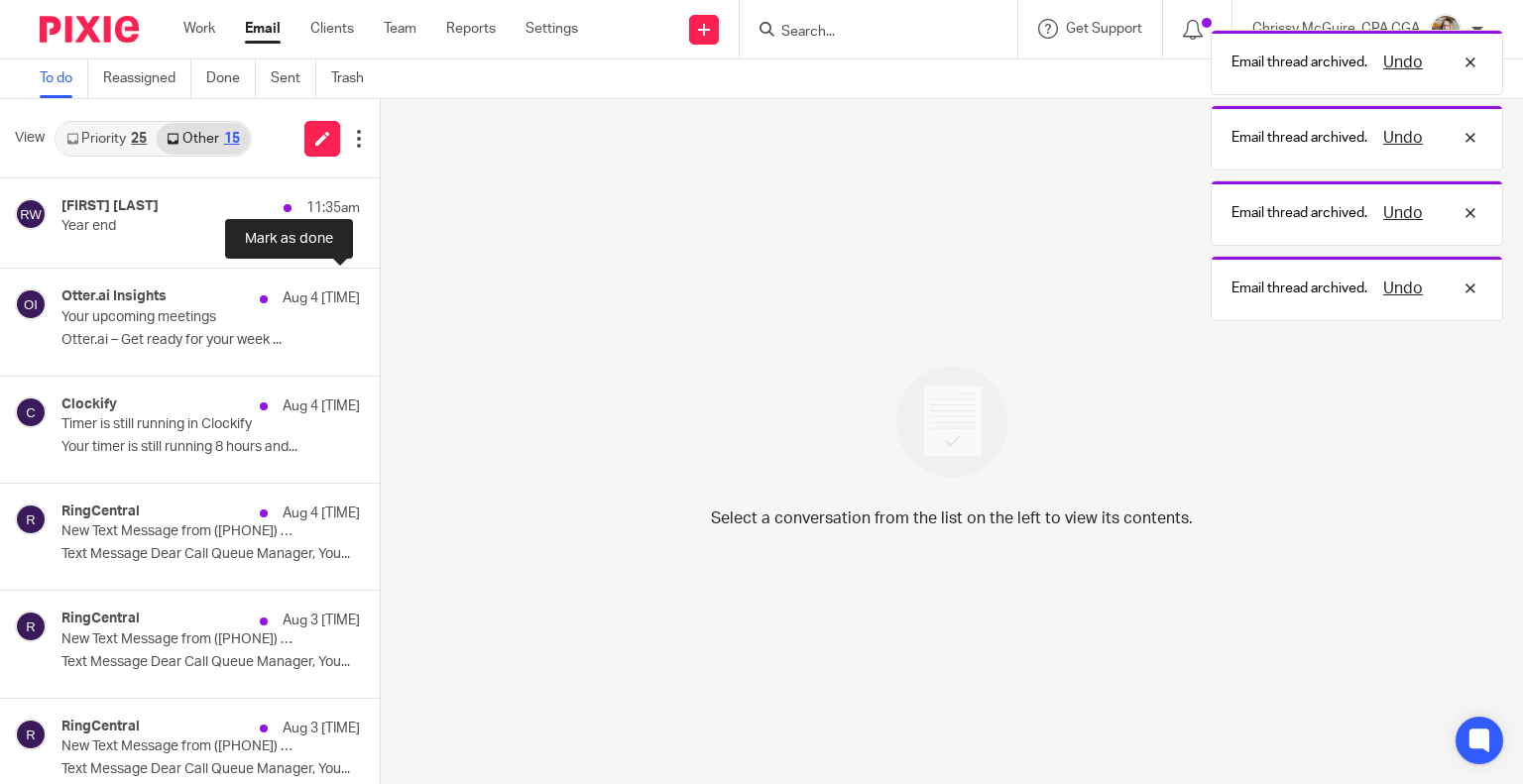 click at bounding box center [388, 294] 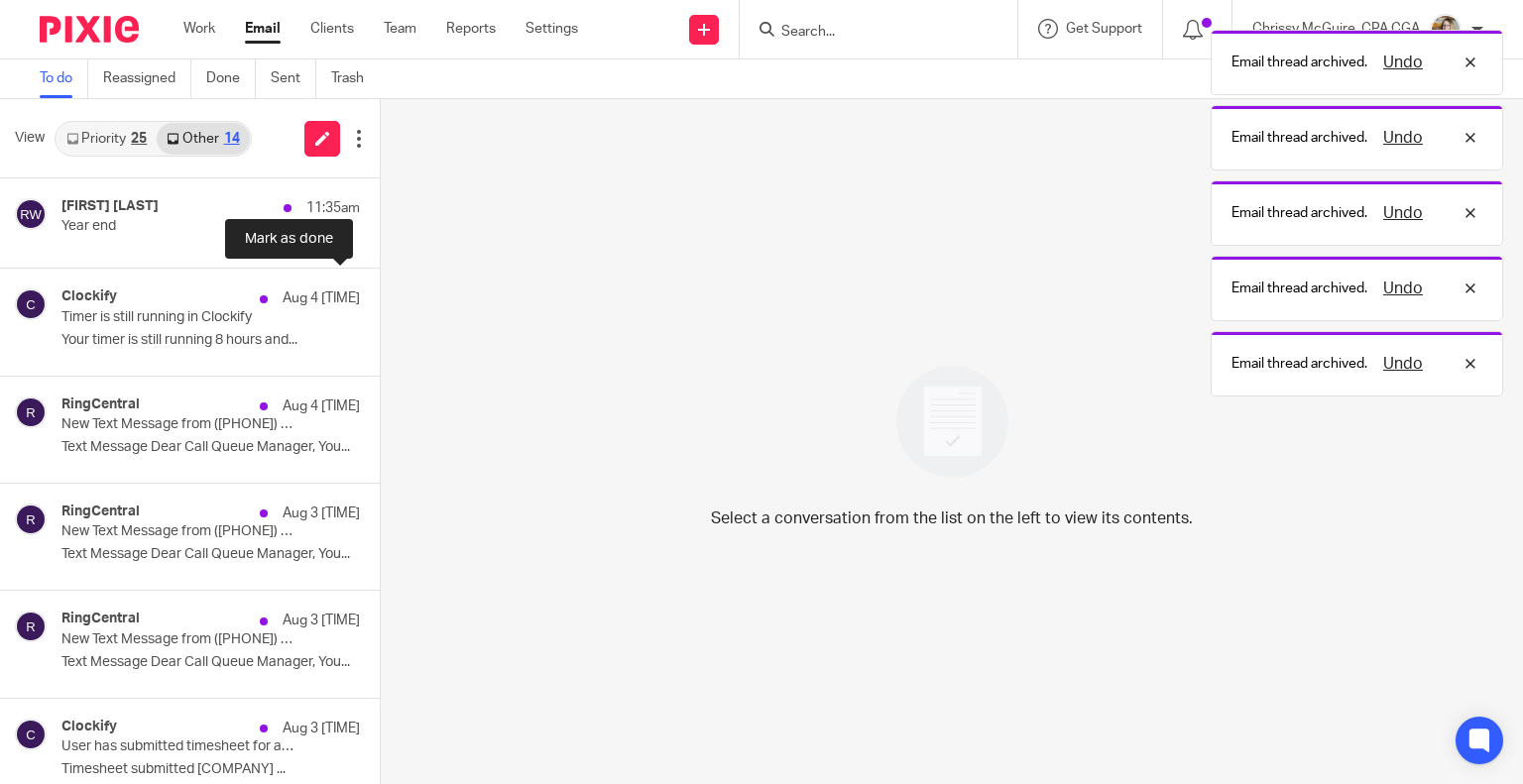 click at bounding box center (388, 294) 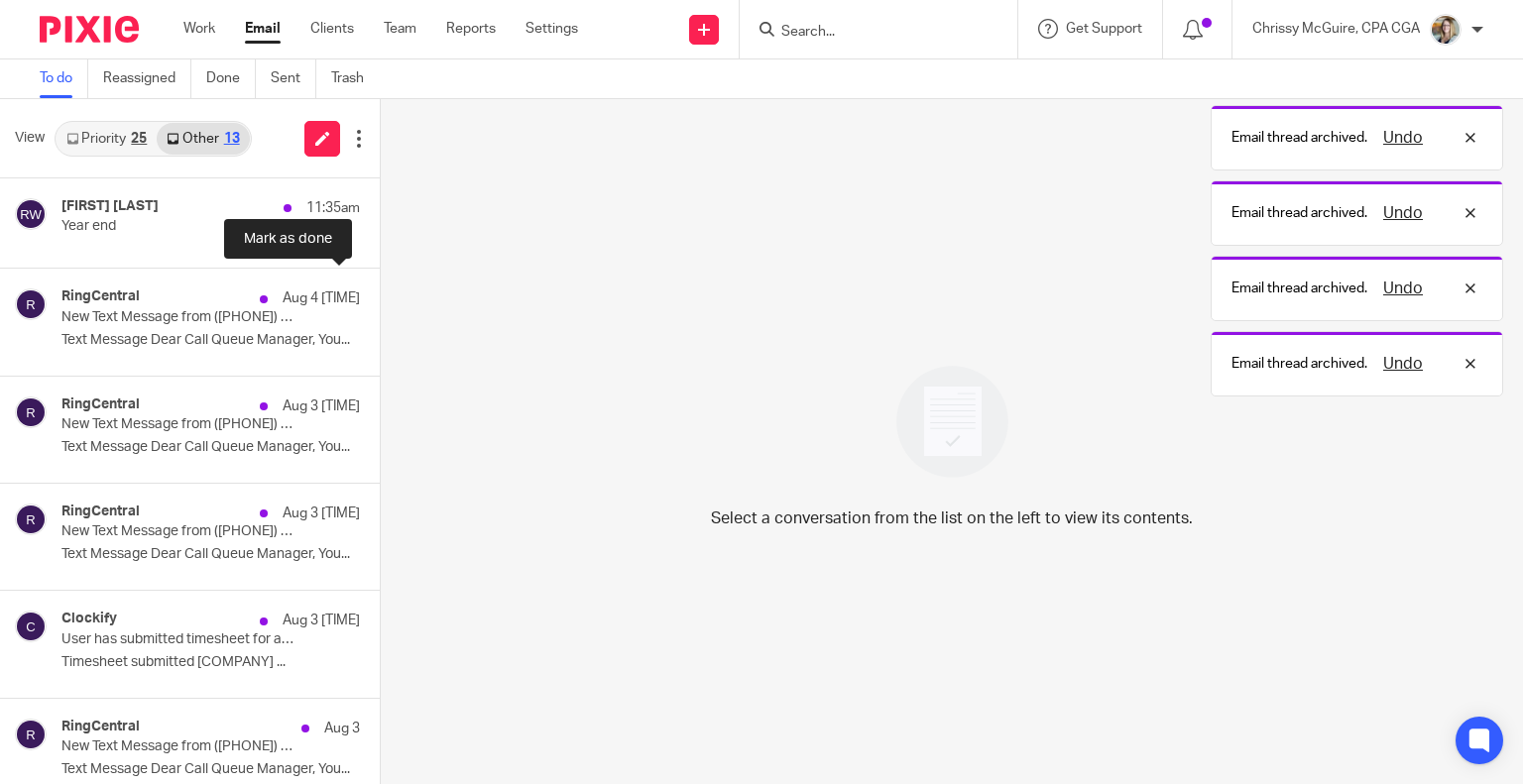 click at bounding box center [388, 294] 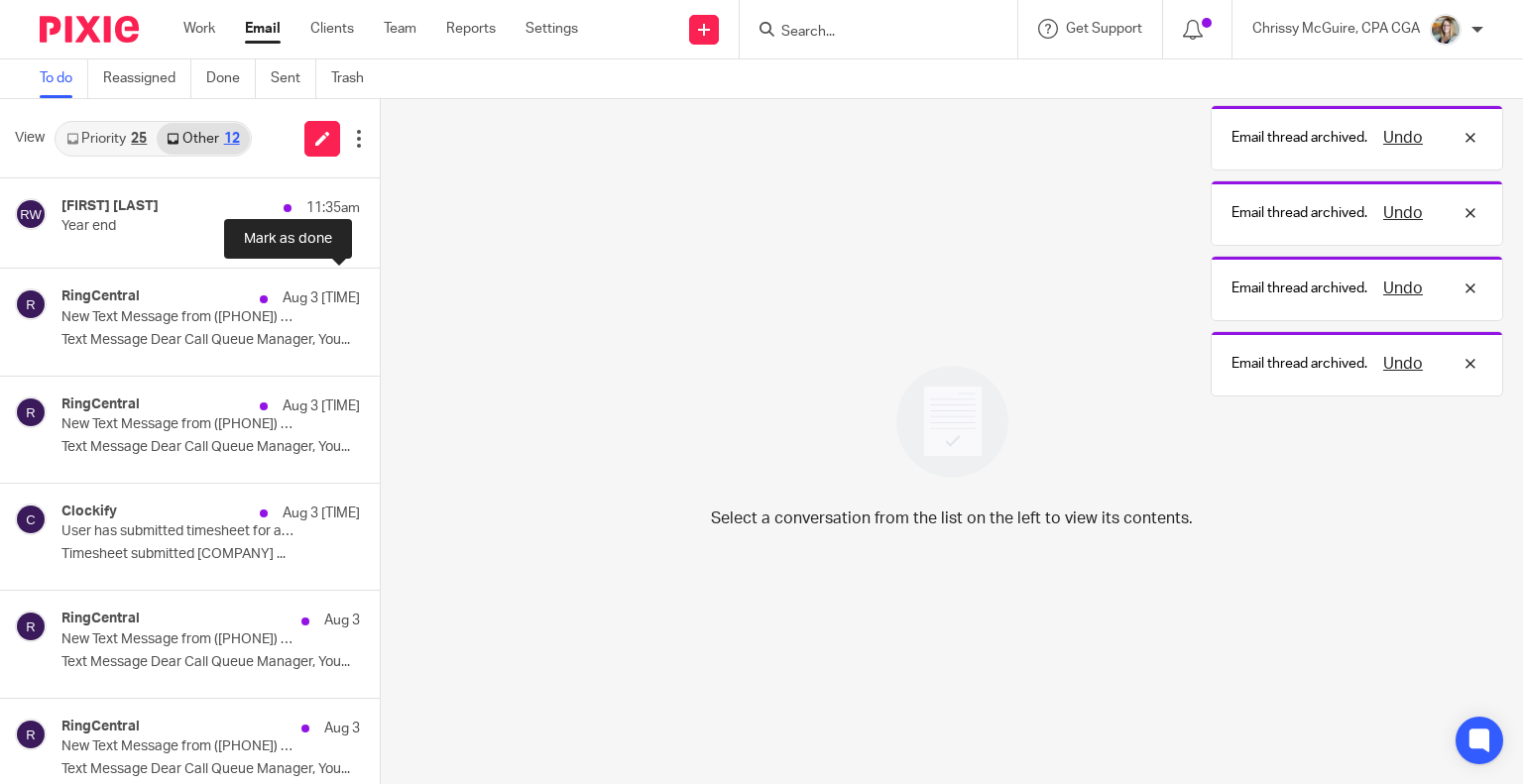 click at bounding box center (388, 294) 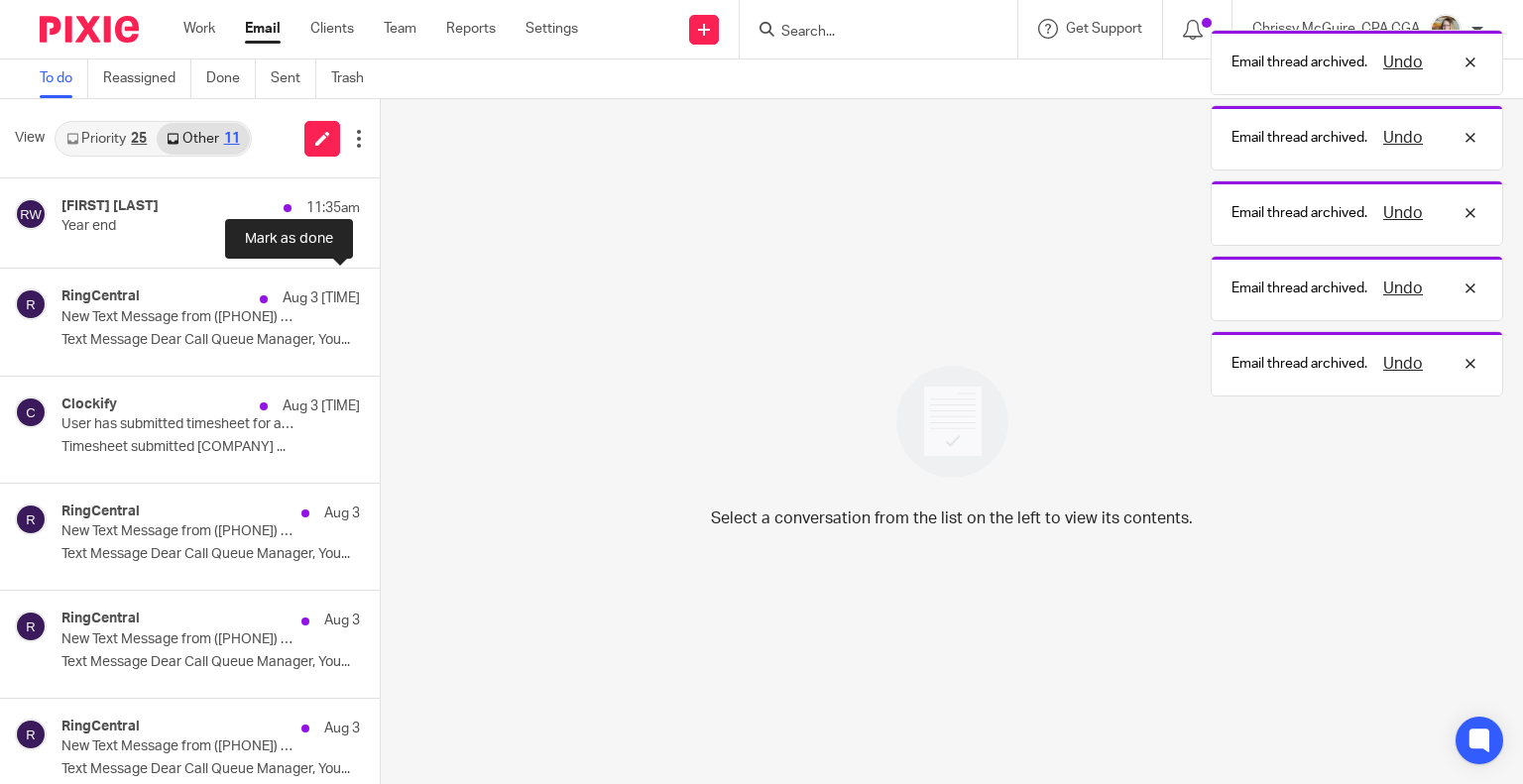 click at bounding box center [388, 294] 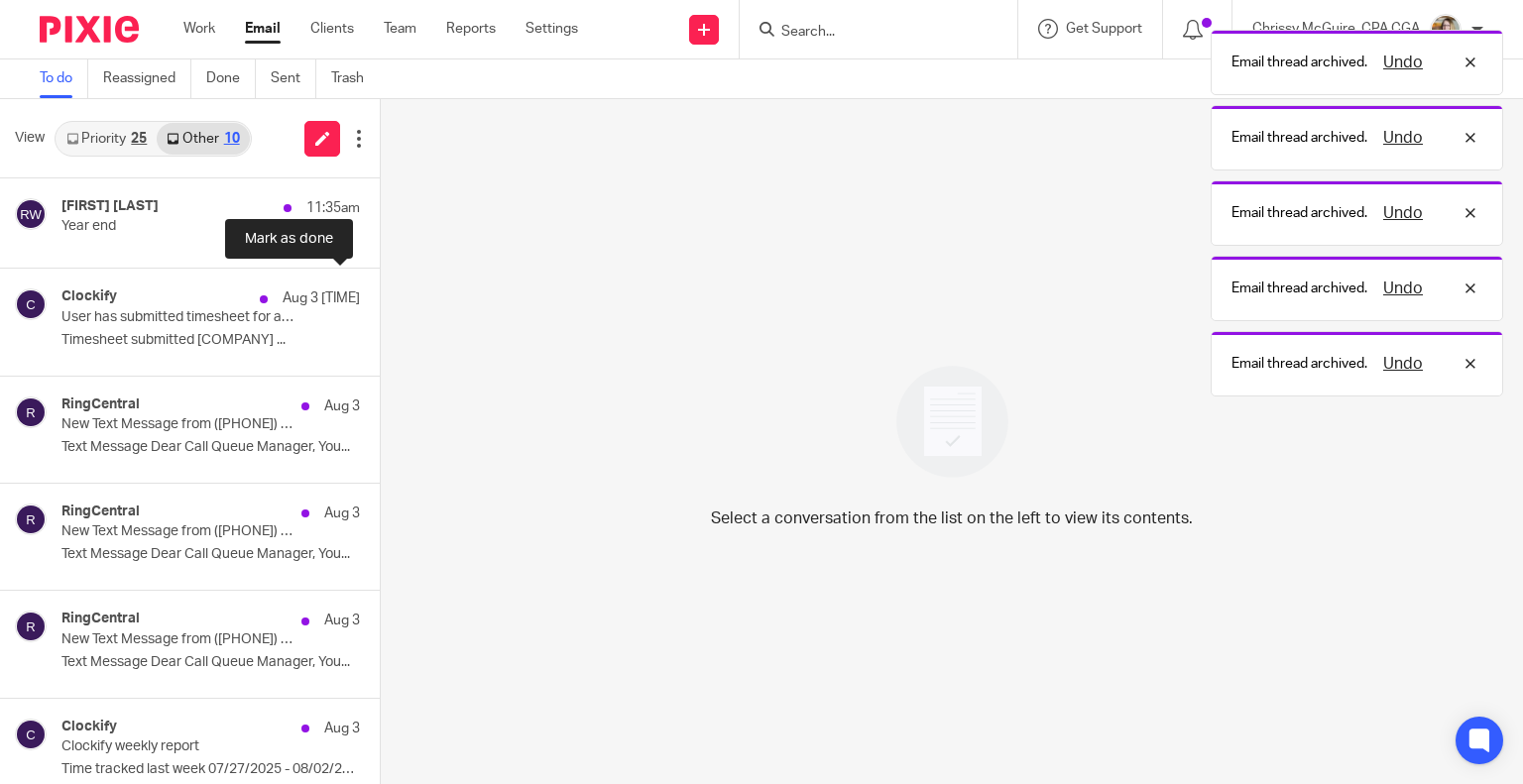 click at bounding box center [388, 294] 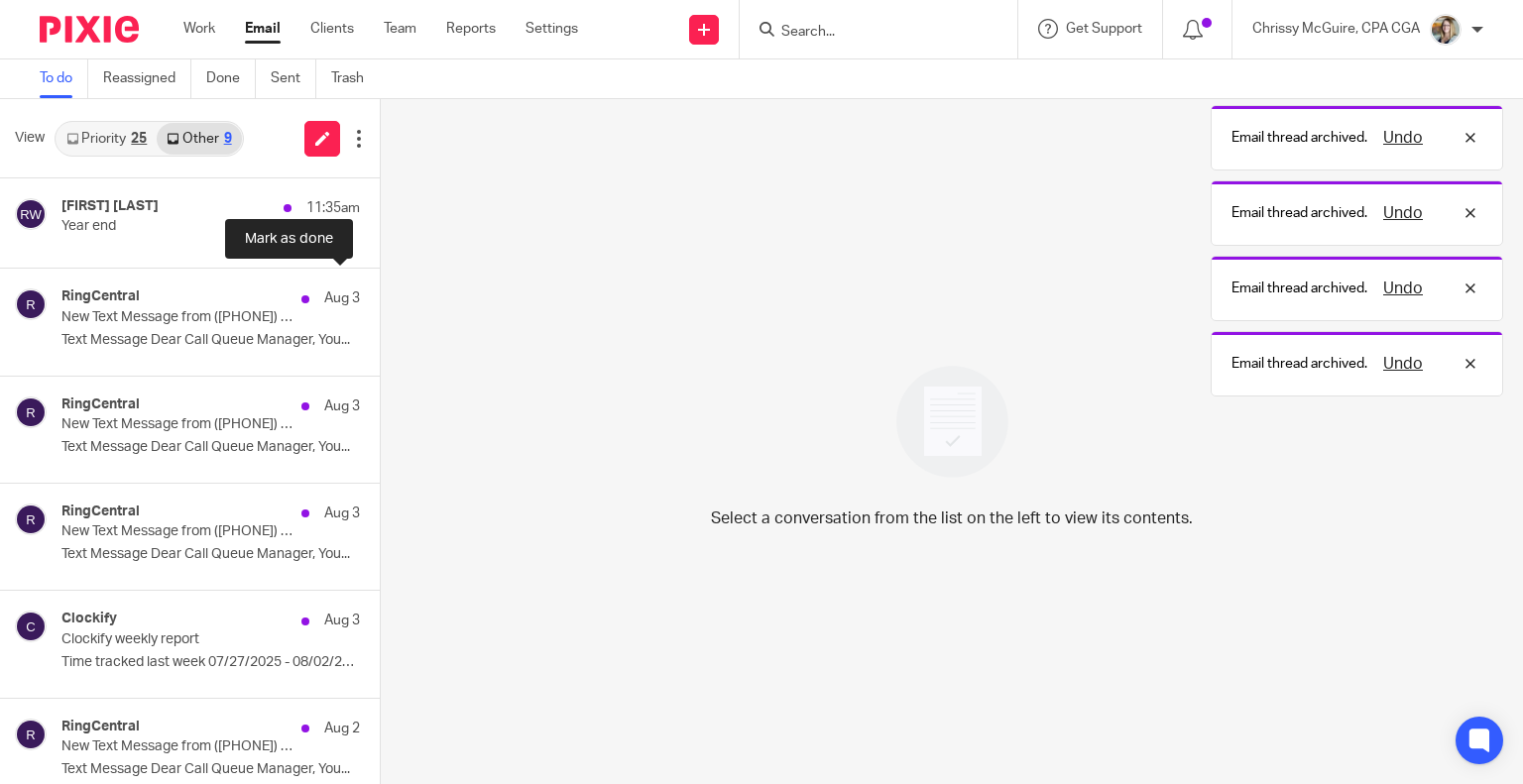 click at bounding box center [388, 294] 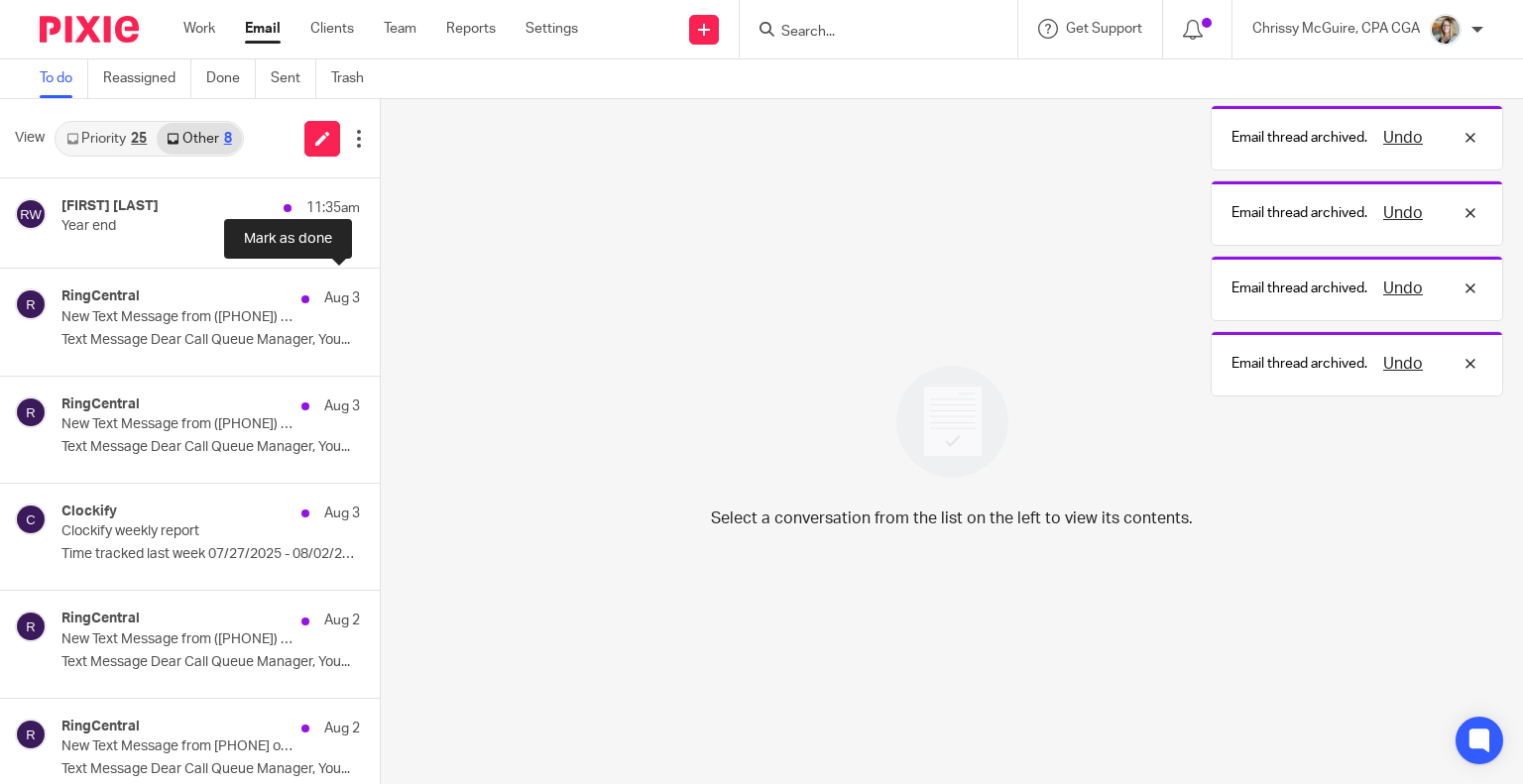 click at bounding box center [388, 294] 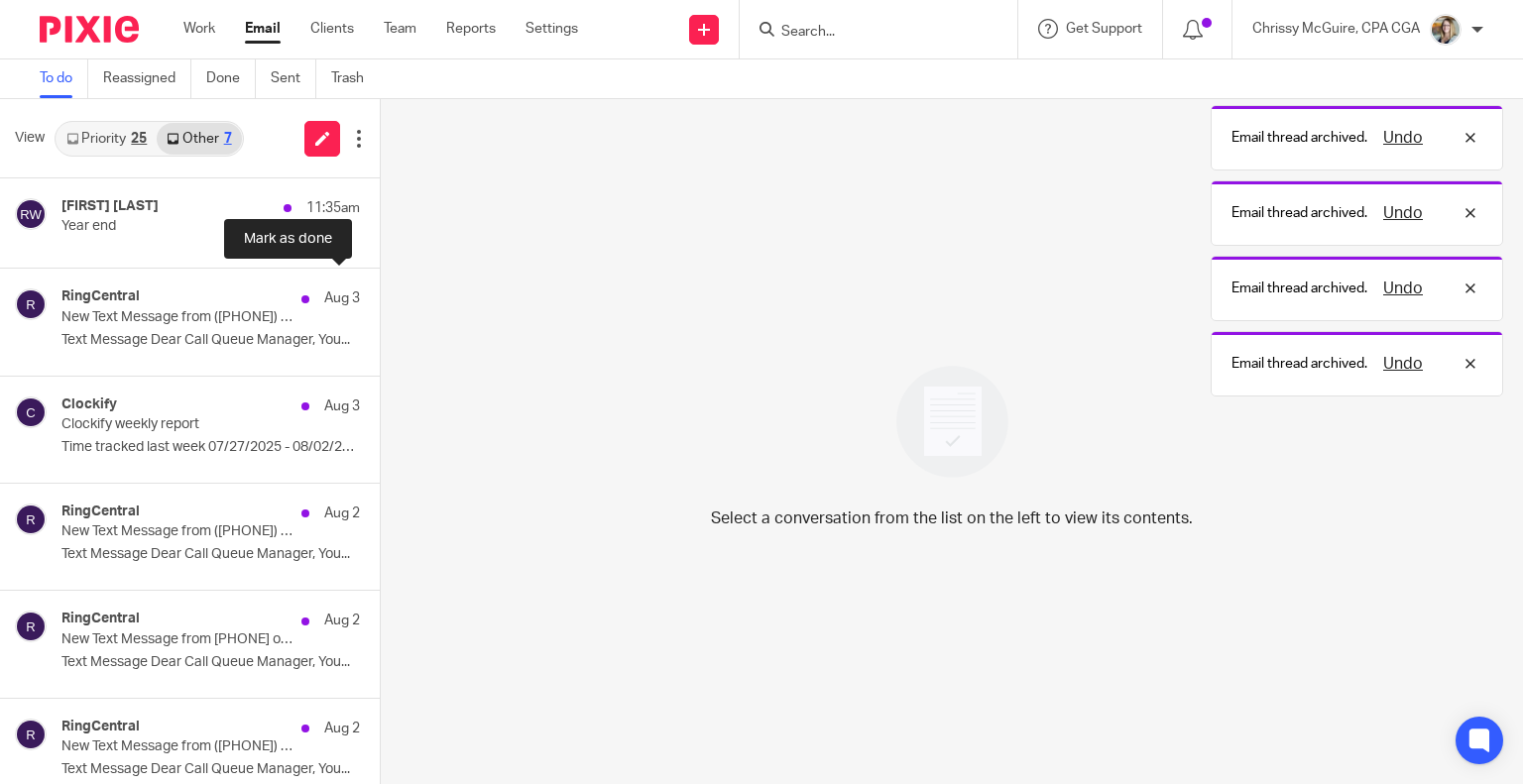 click at bounding box center [388, 294] 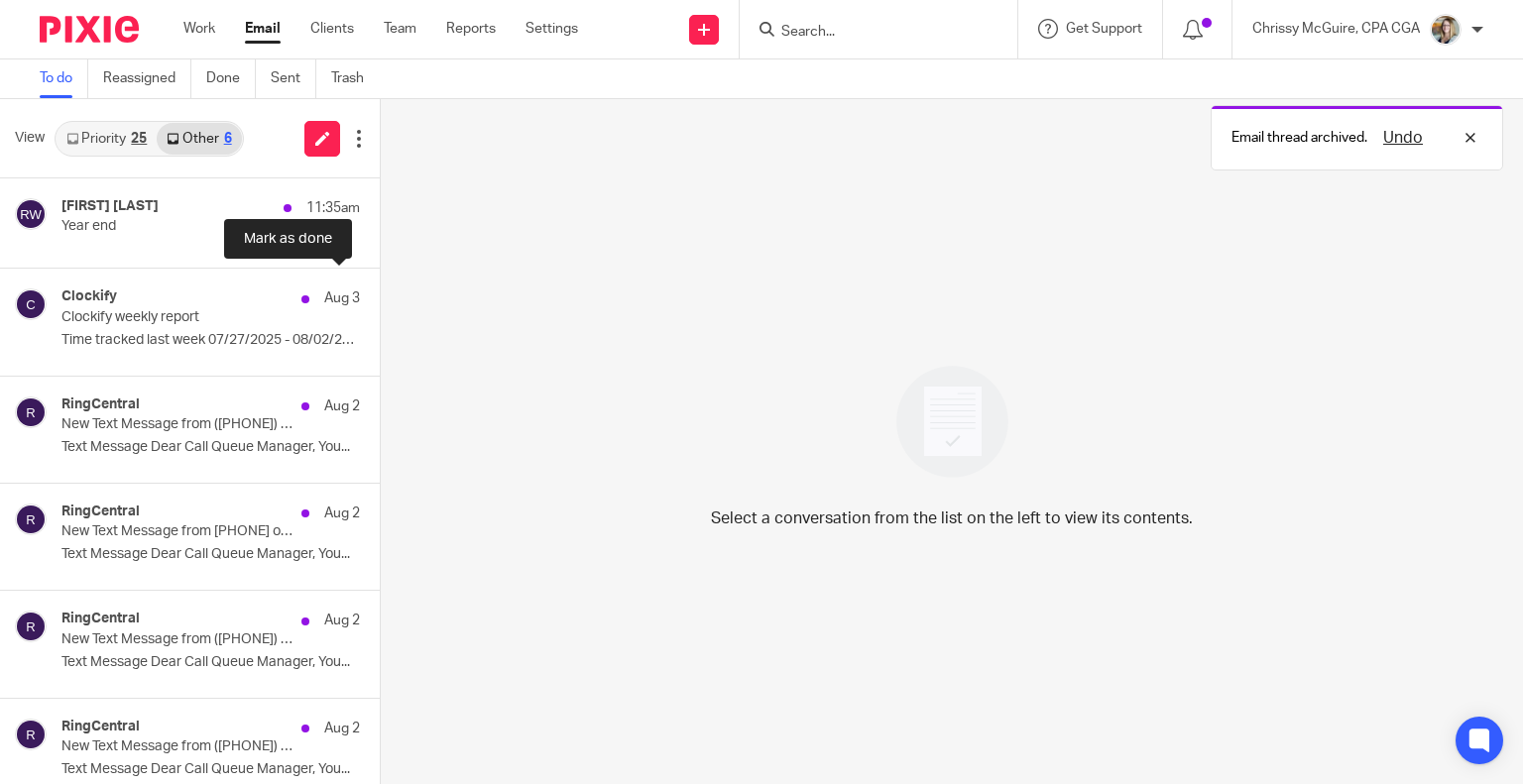 click at bounding box center (388, 294) 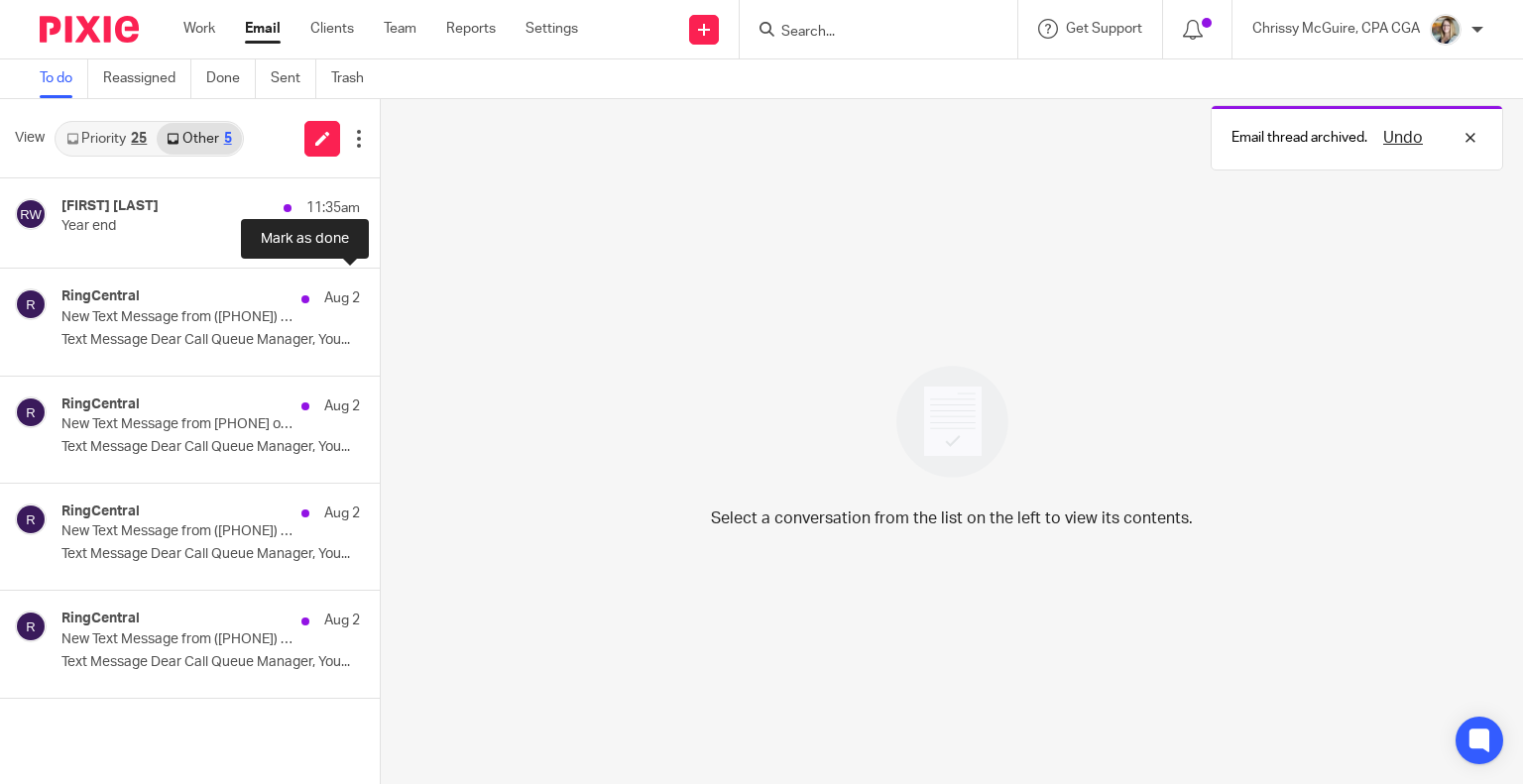 click at bounding box center (388, 294) 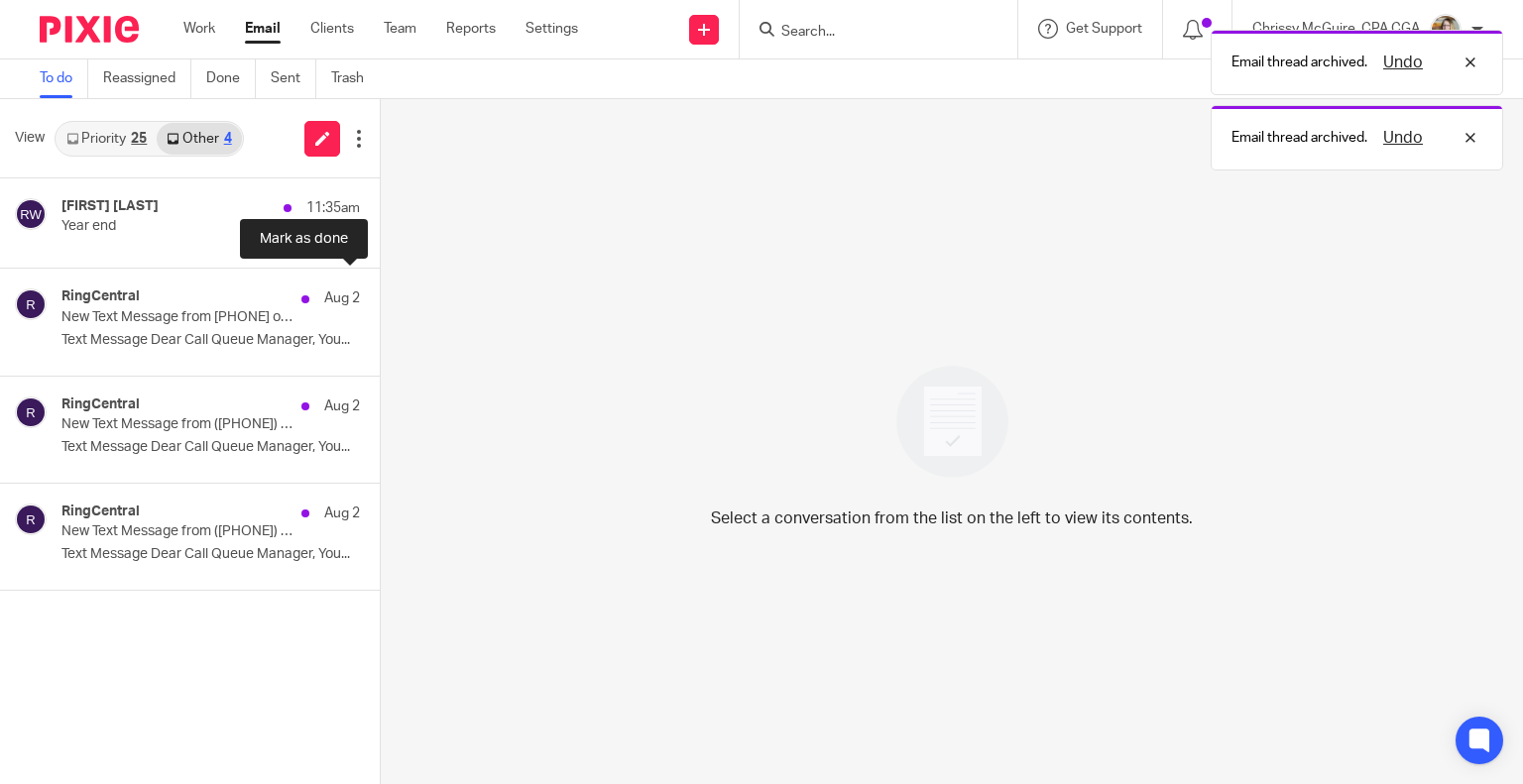 click at bounding box center [388, 294] 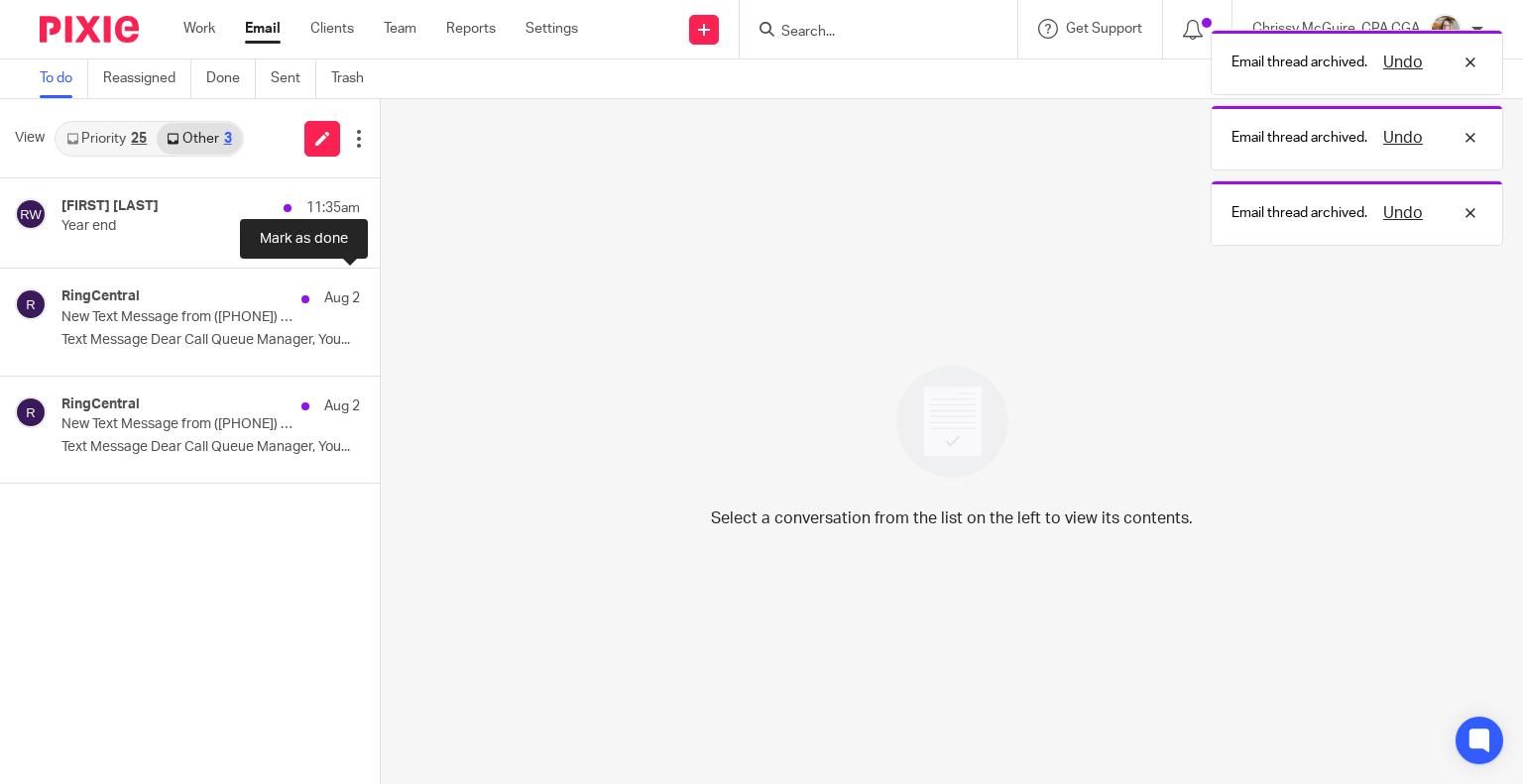 click at bounding box center [388, 294] 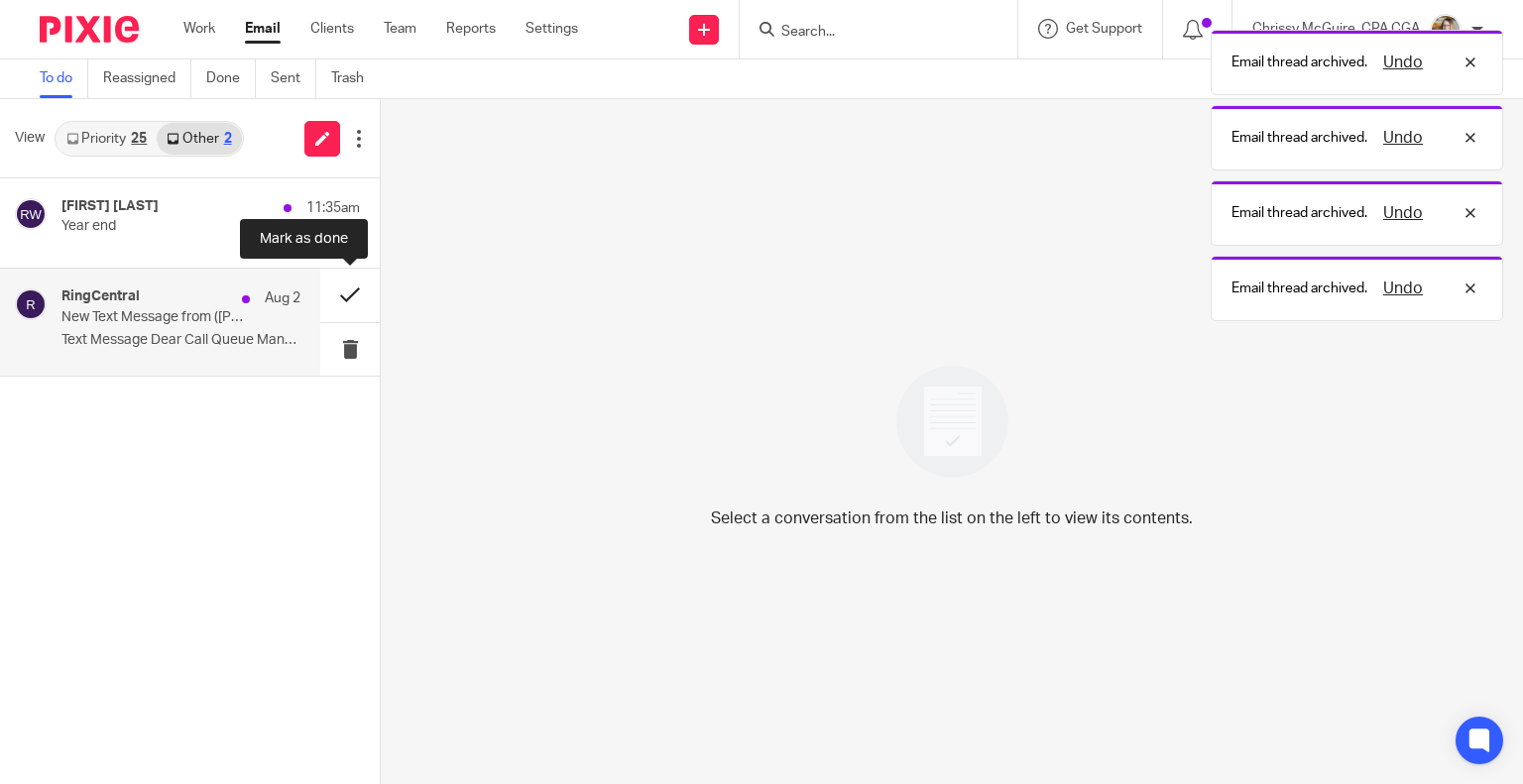 click at bounding box center [350, 294] 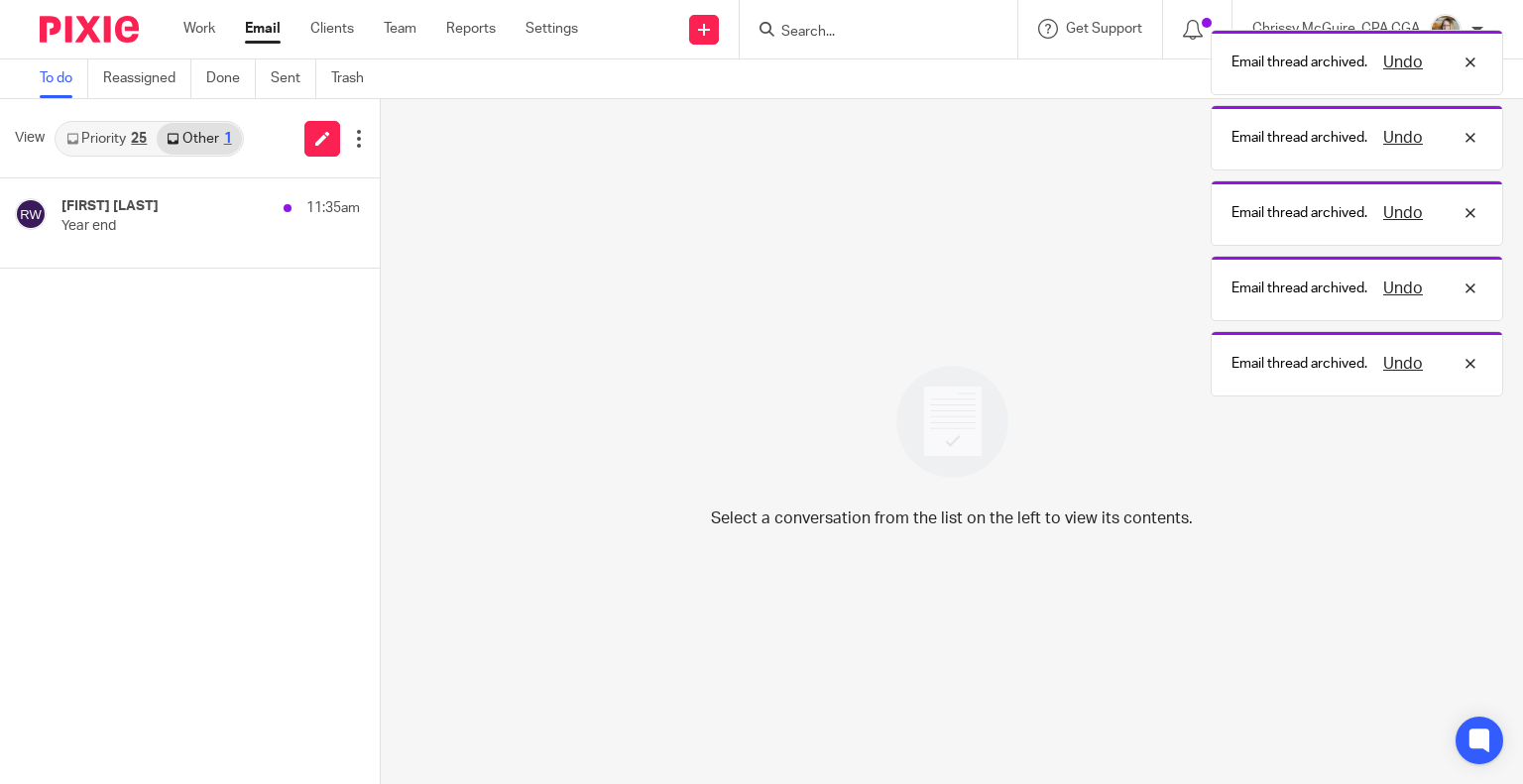 click on "25" at bounding box center [139, 139] 